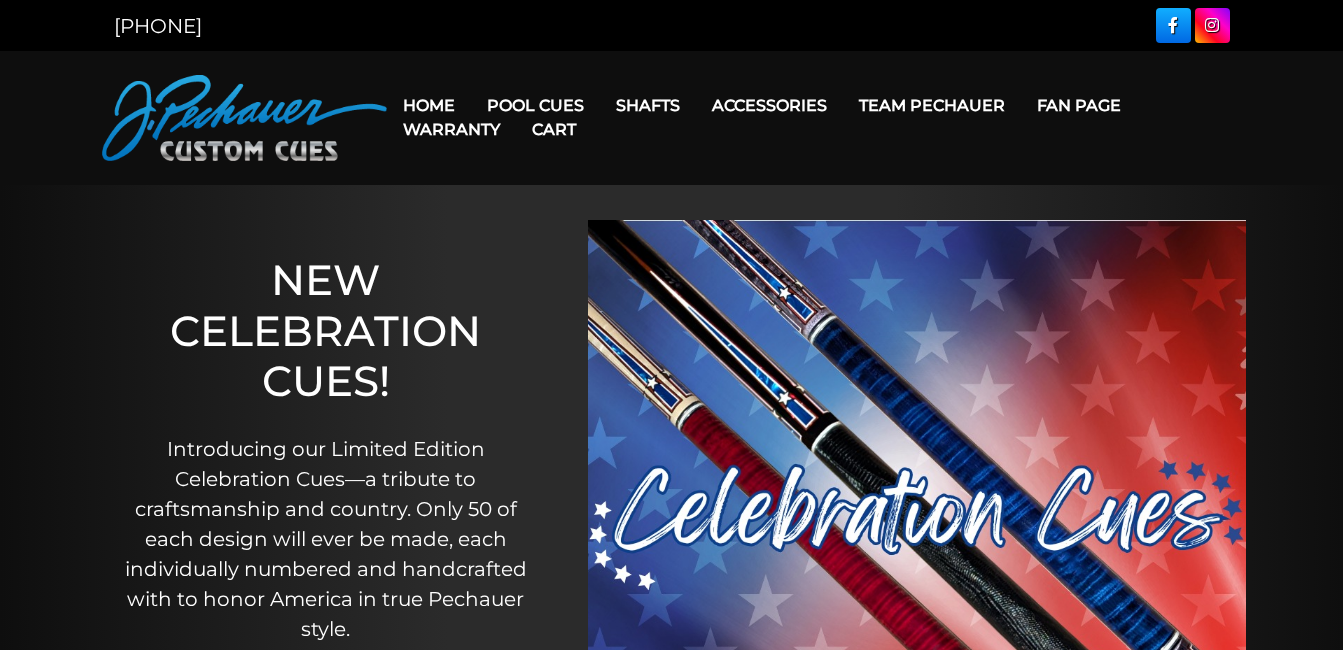 scroll, scrollTop: 75, scrollLeft: 0, axis: vertical 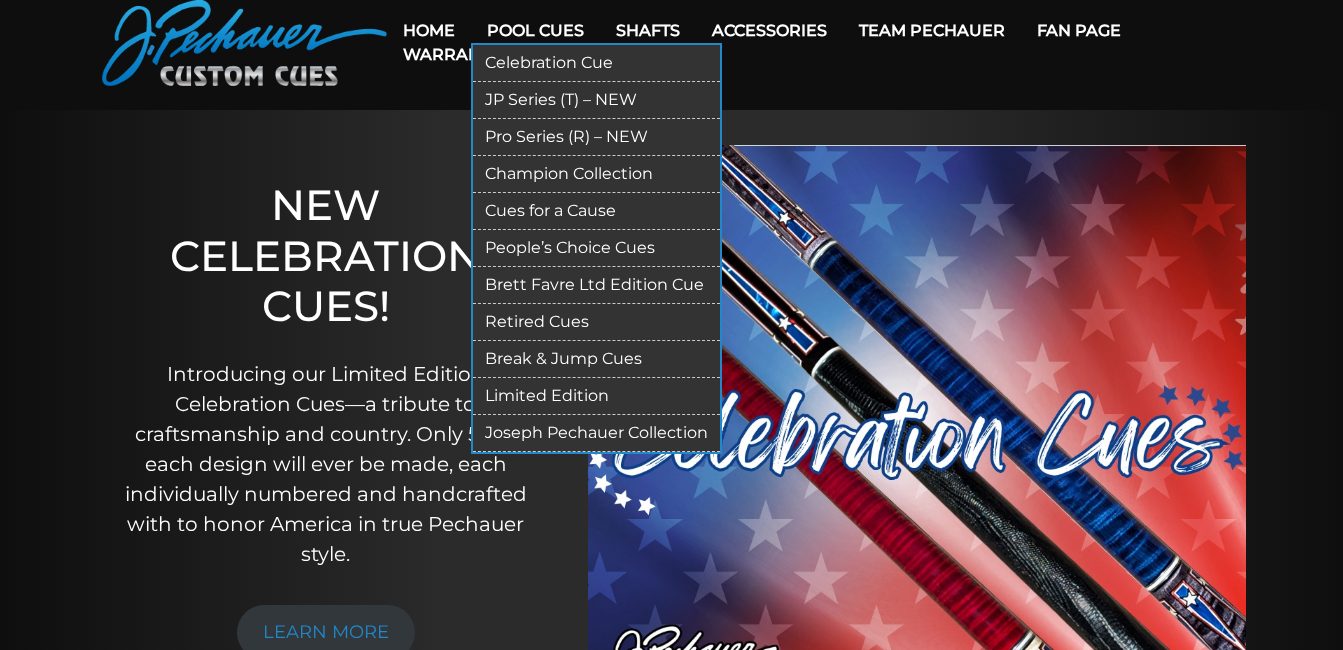 click on "JP Series (T) – NEW" at bounding box center (596, 100) 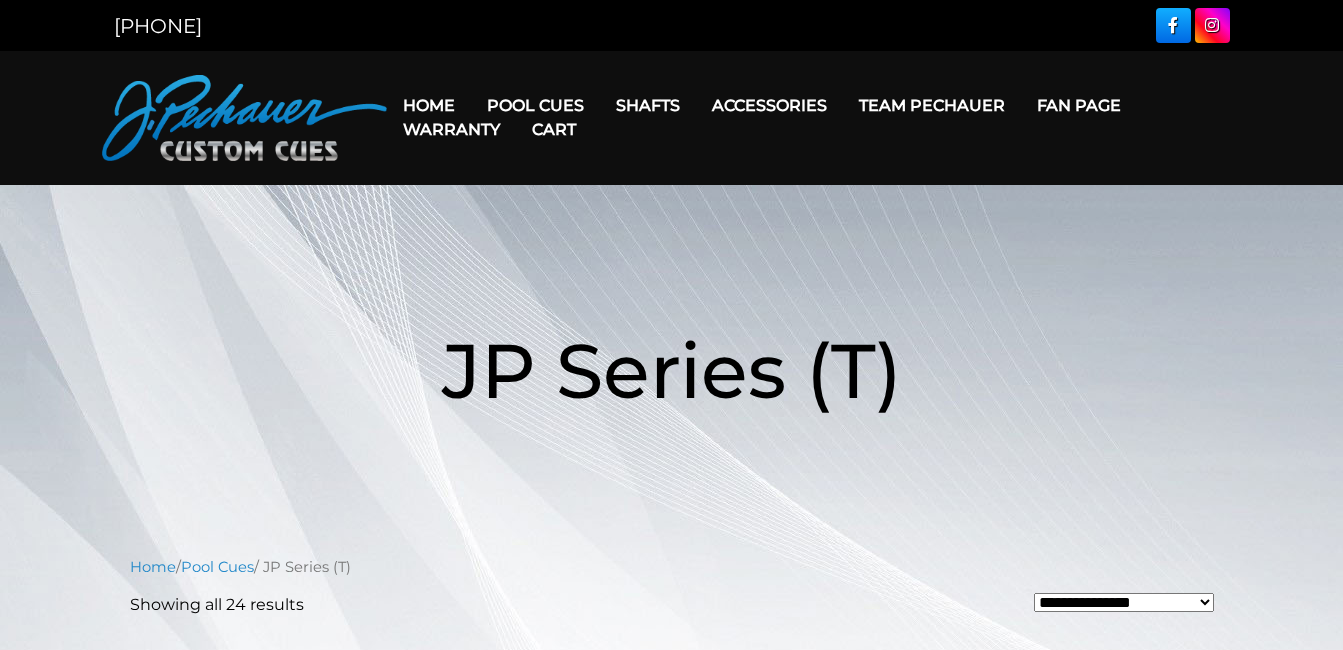 scroll, scrollTop: 0, scrollLeft: 0, axis: both 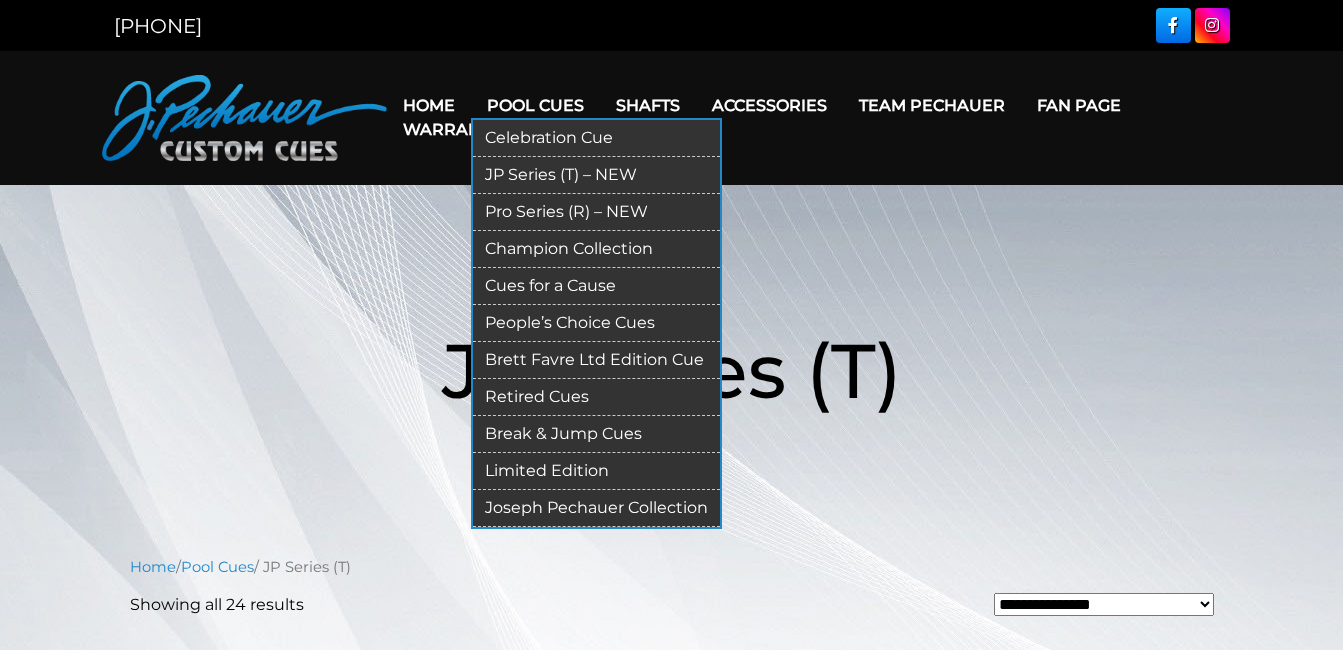 click on "JP Series (T) – NEW" at bounding box center (596, 175) 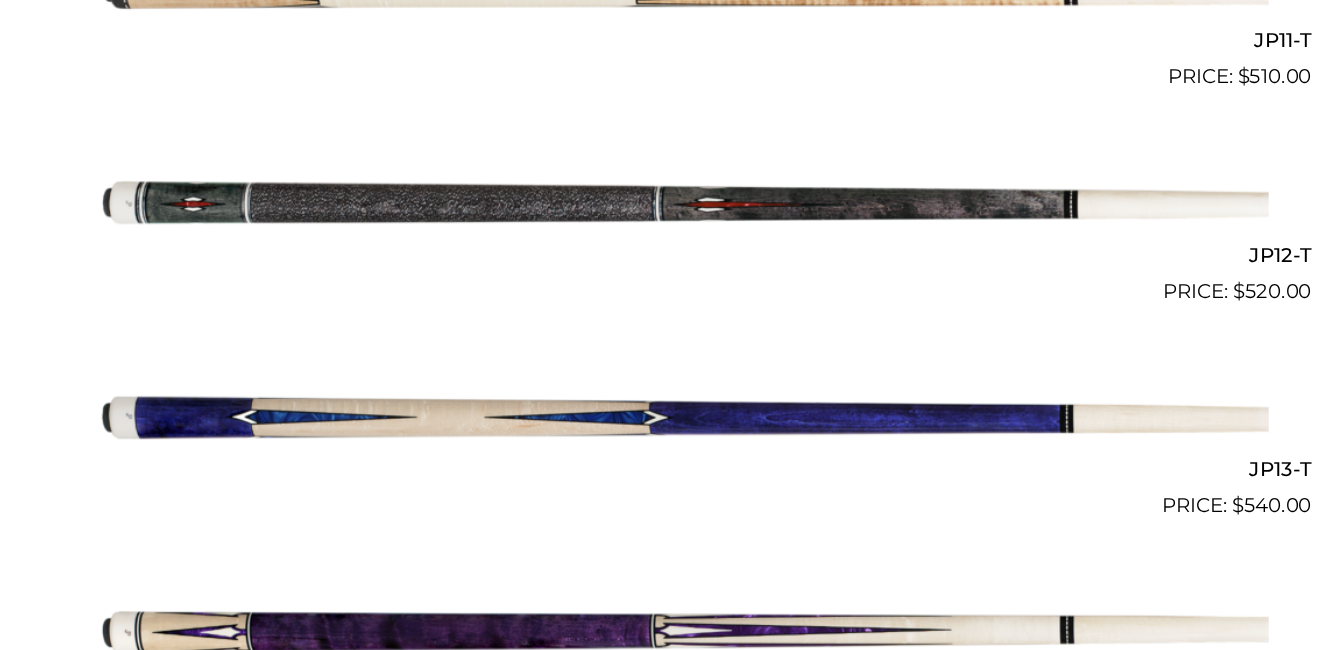 scroll, scrollTop: 2524, scrollLeft: 0, axis: vertical 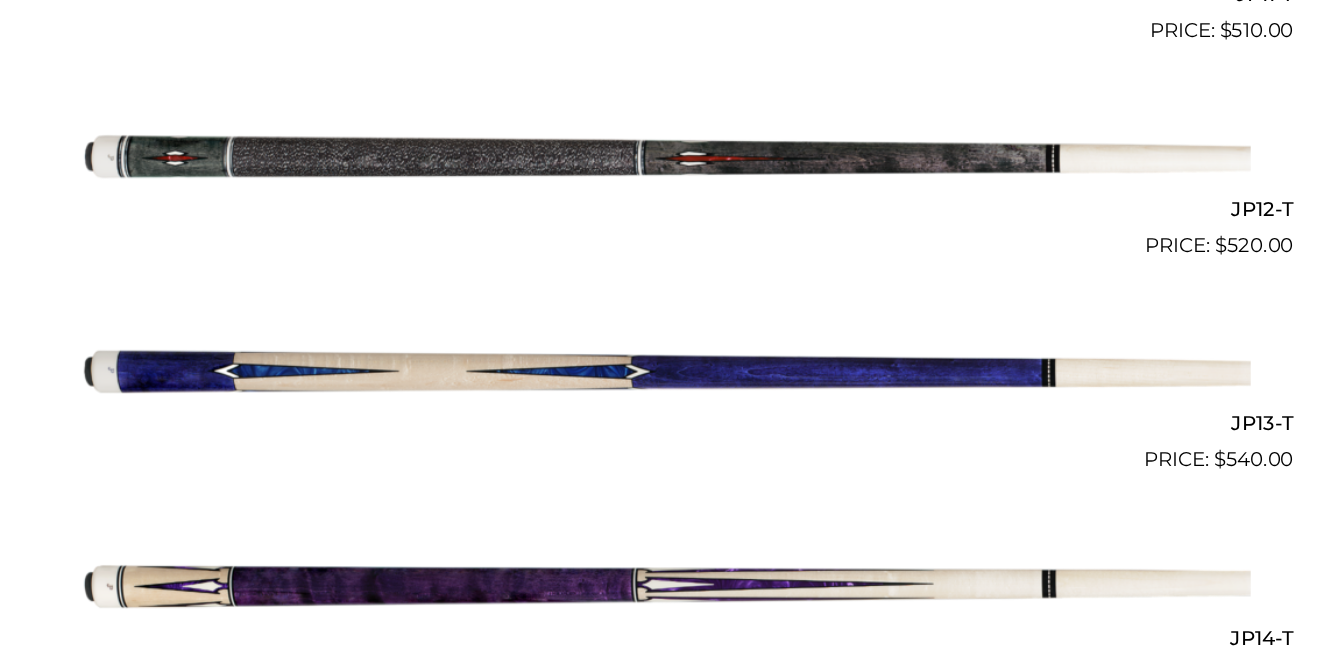 click at bounding box center (672, 406) 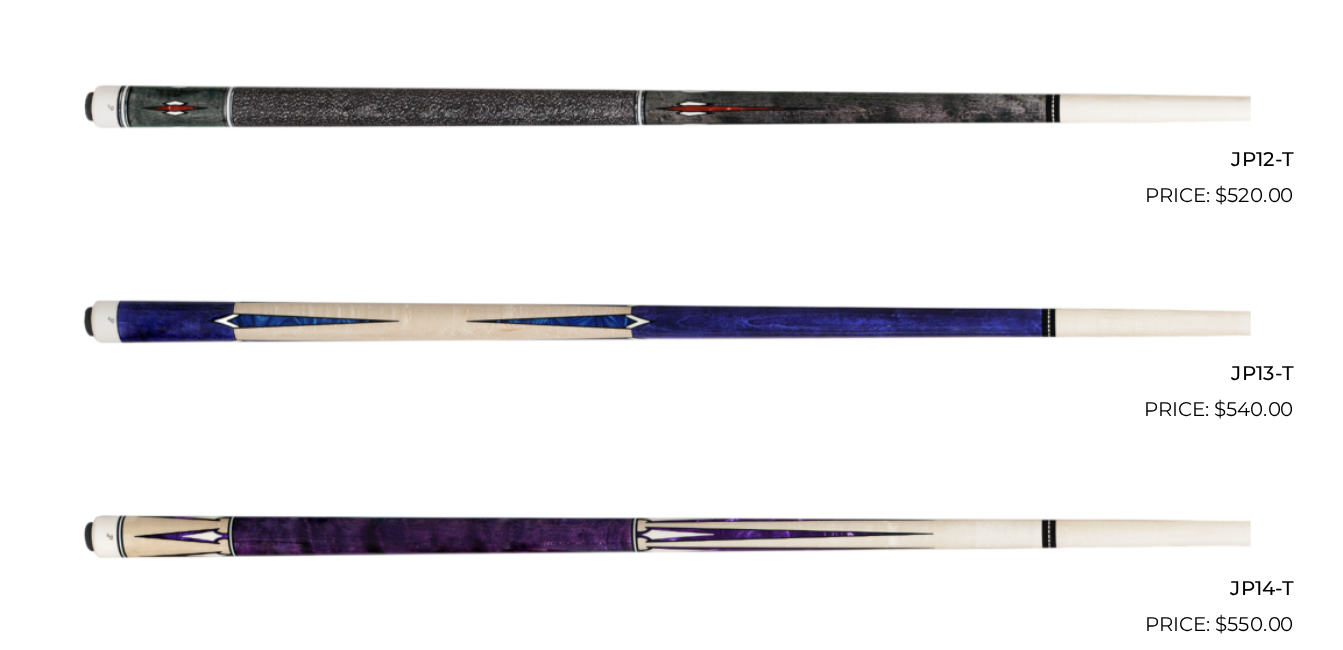 scroll, scrollTop: 2567, scrollLeft: 0, axis: vertical 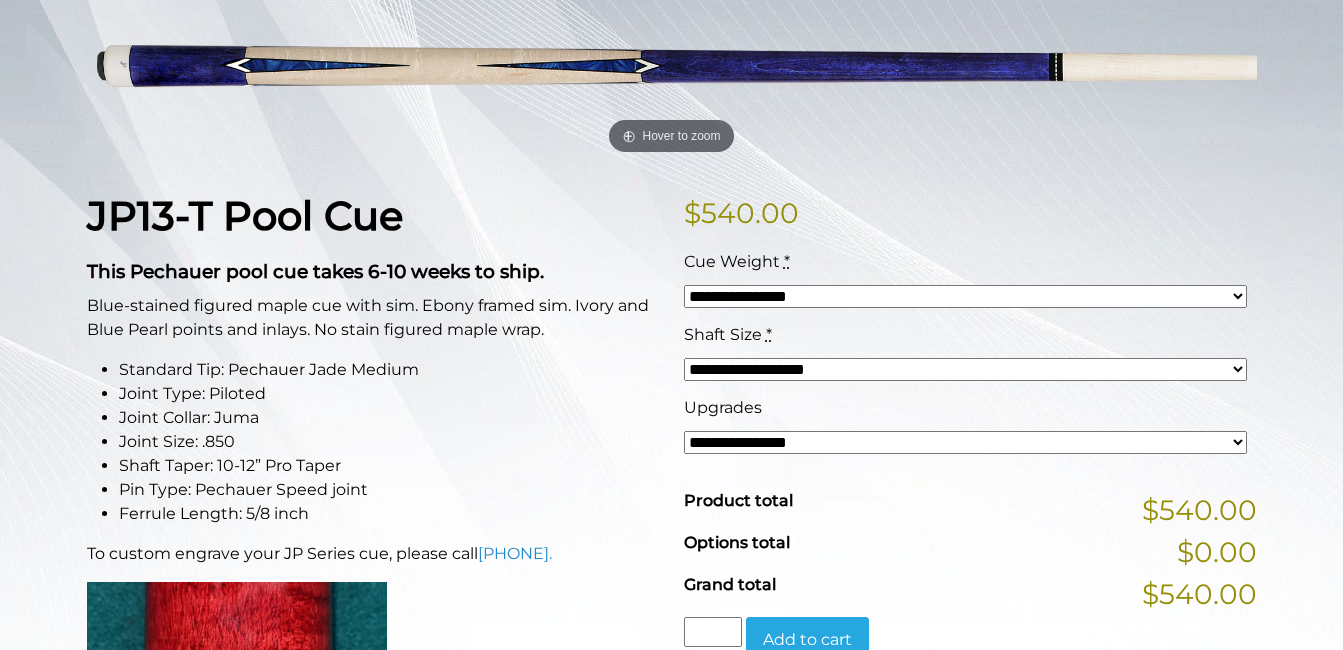 click on "**********" at bounding box center (965, 296) 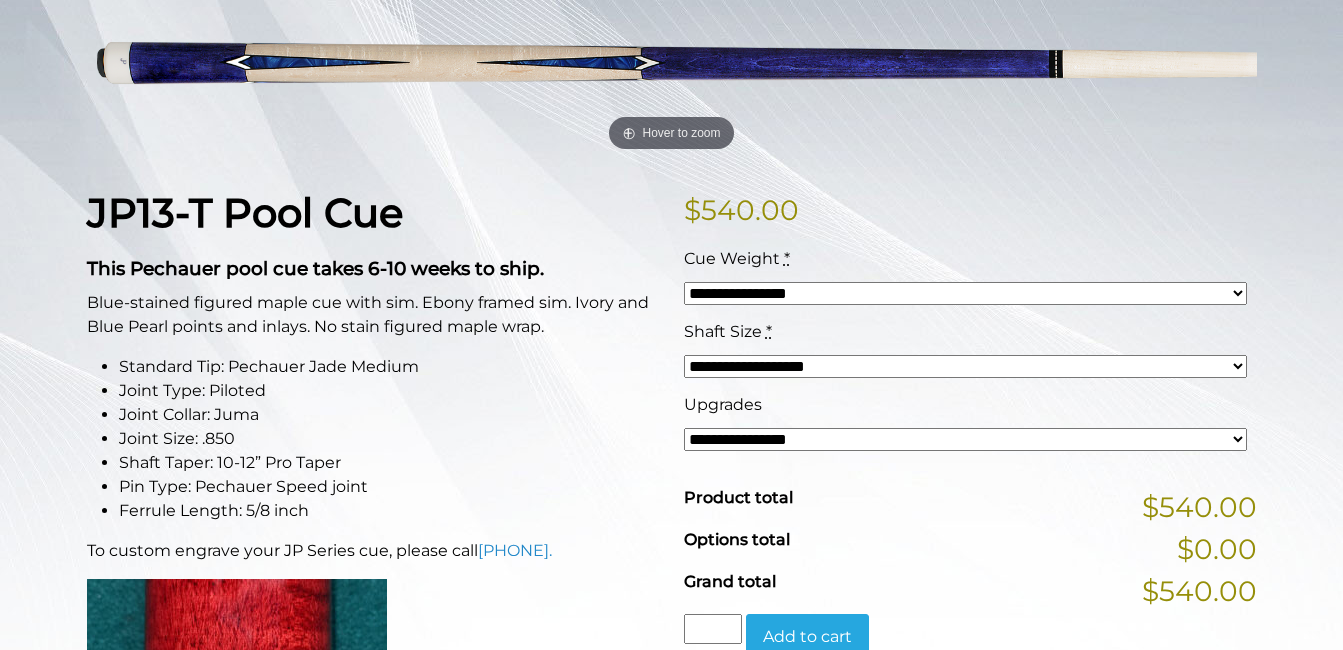 scroll, scrollTop: 329, scrollLeft: 0, axis: vertical 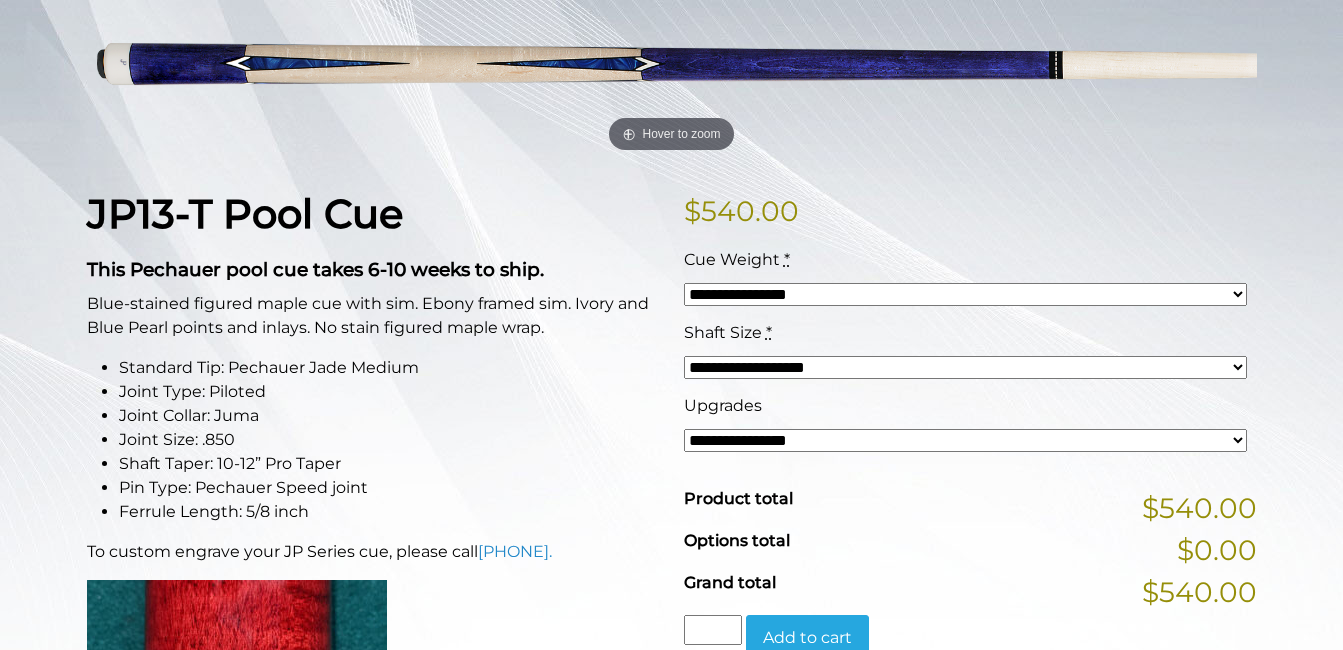 click on "**********" at bounding box center [965, 357] 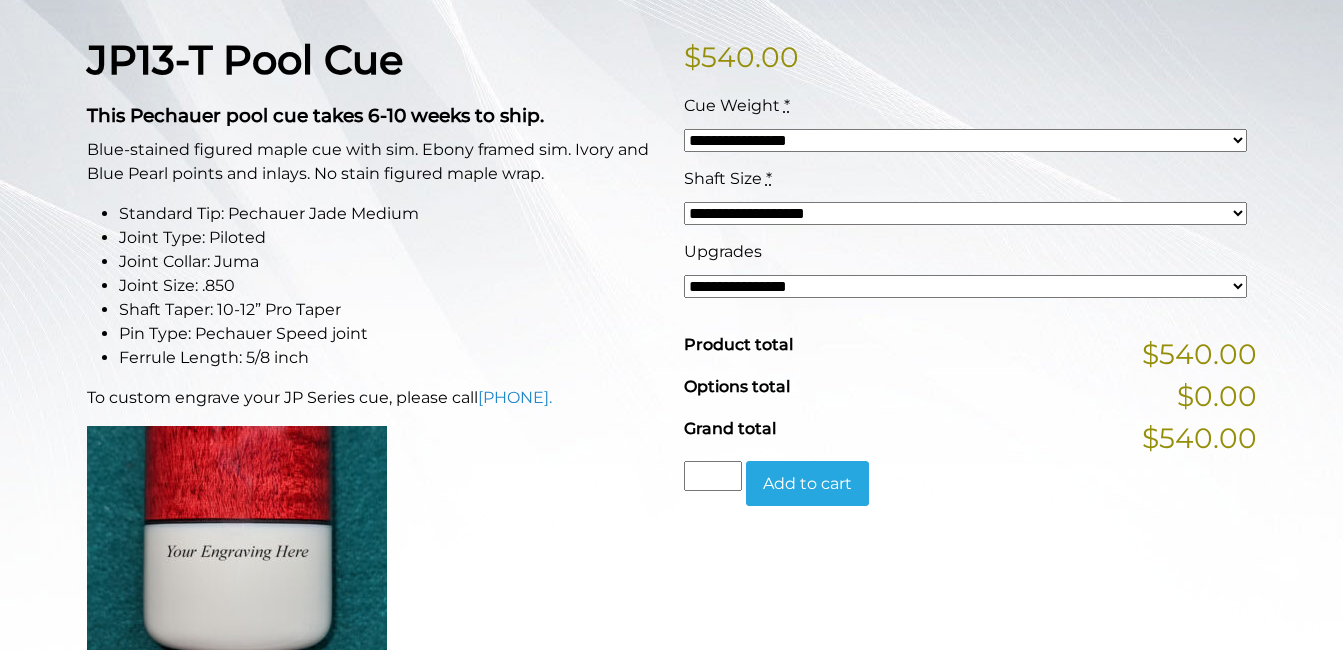 scroll, scrollTop: 485, scrollLeft: 0, axis: vertical 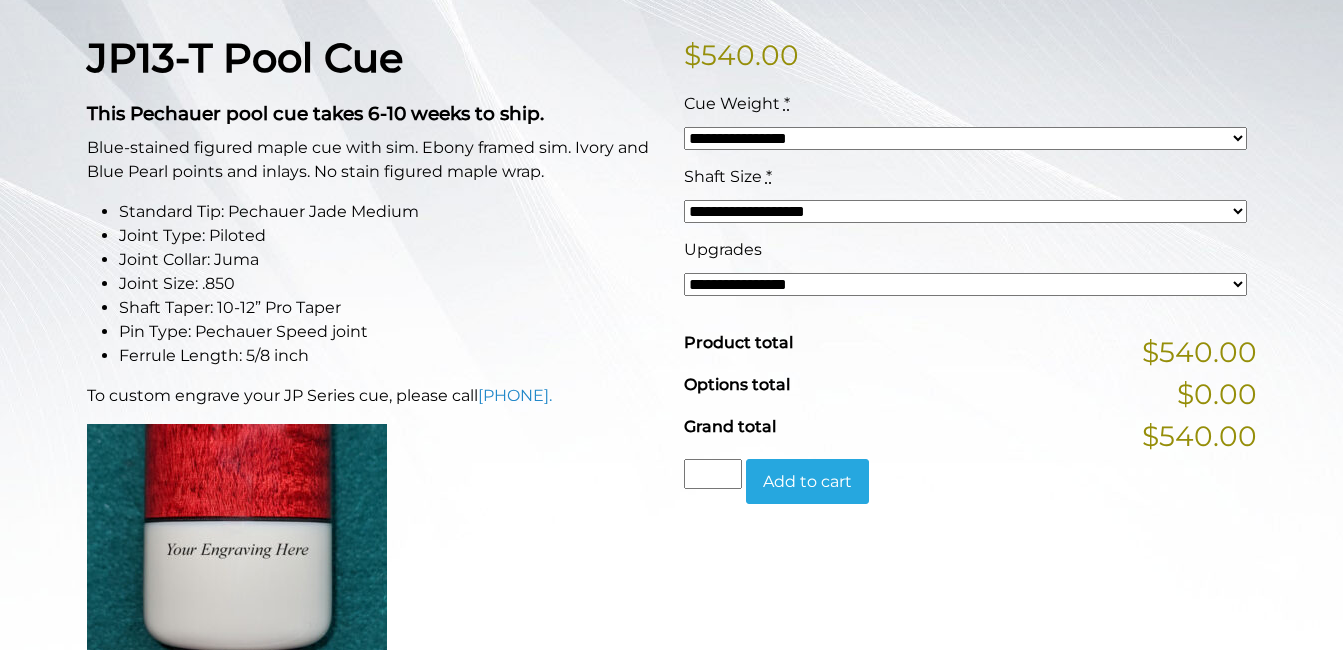 click on "**********" at bounding box center [965, 138] 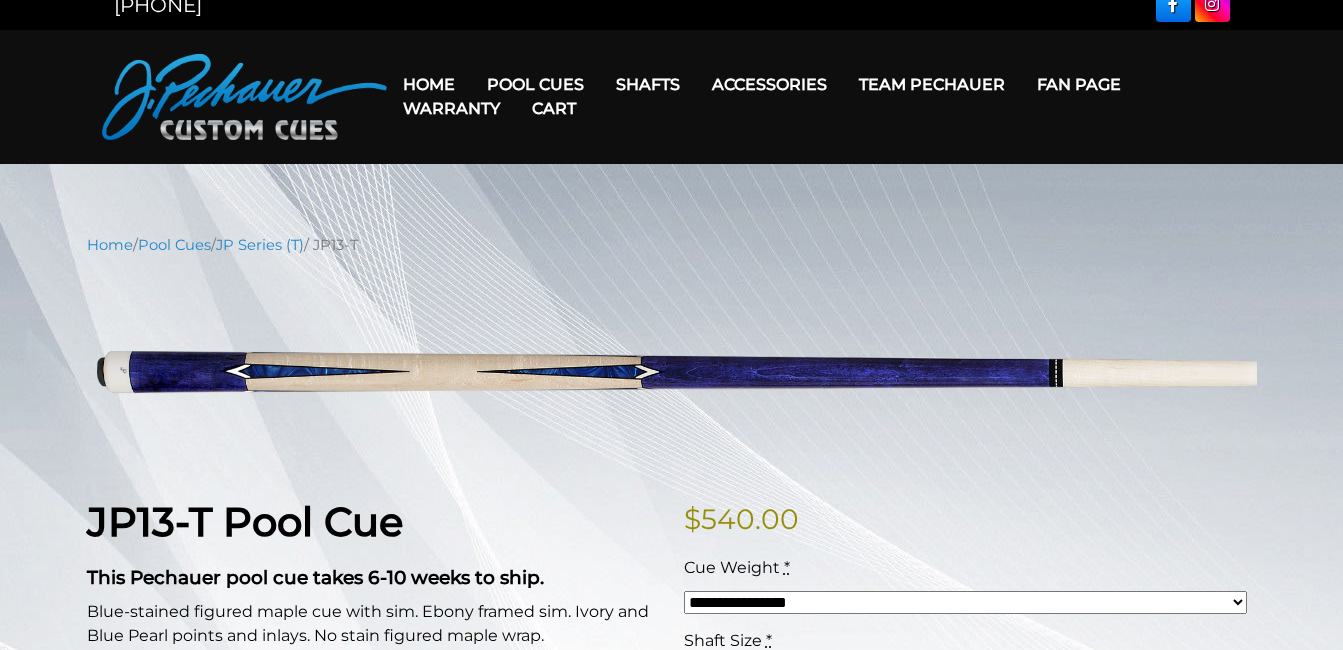 scroll, scrollTop: 20, scrollLeft: 0, axis: vertical 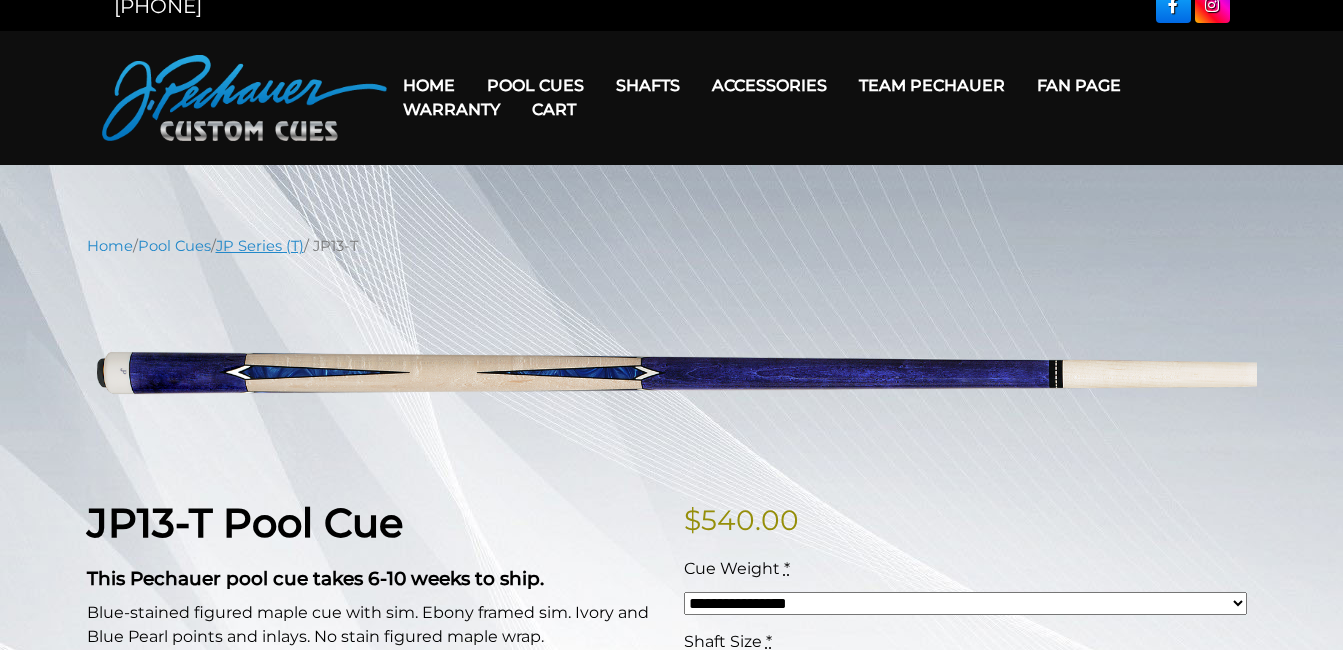 click on "JP Series (T)" at bounding box center (260, 246) 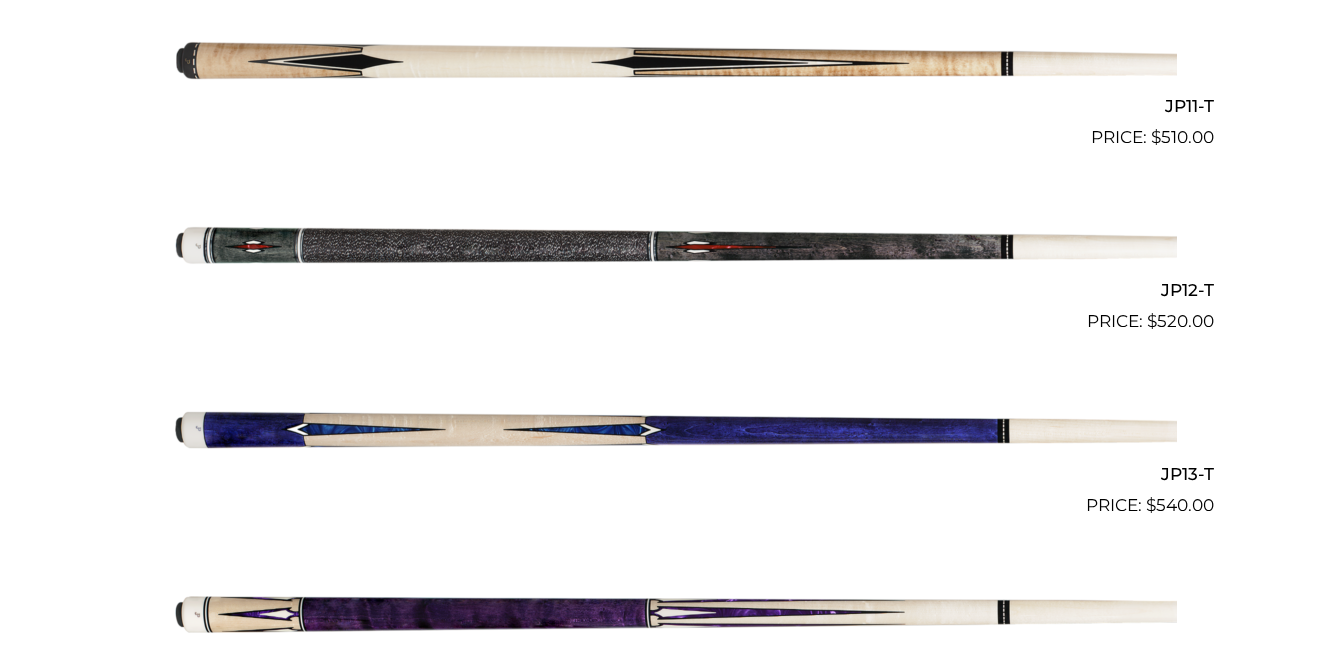 scroll, scrollTop: 2502, scrollLeft: 0, axis: vertical 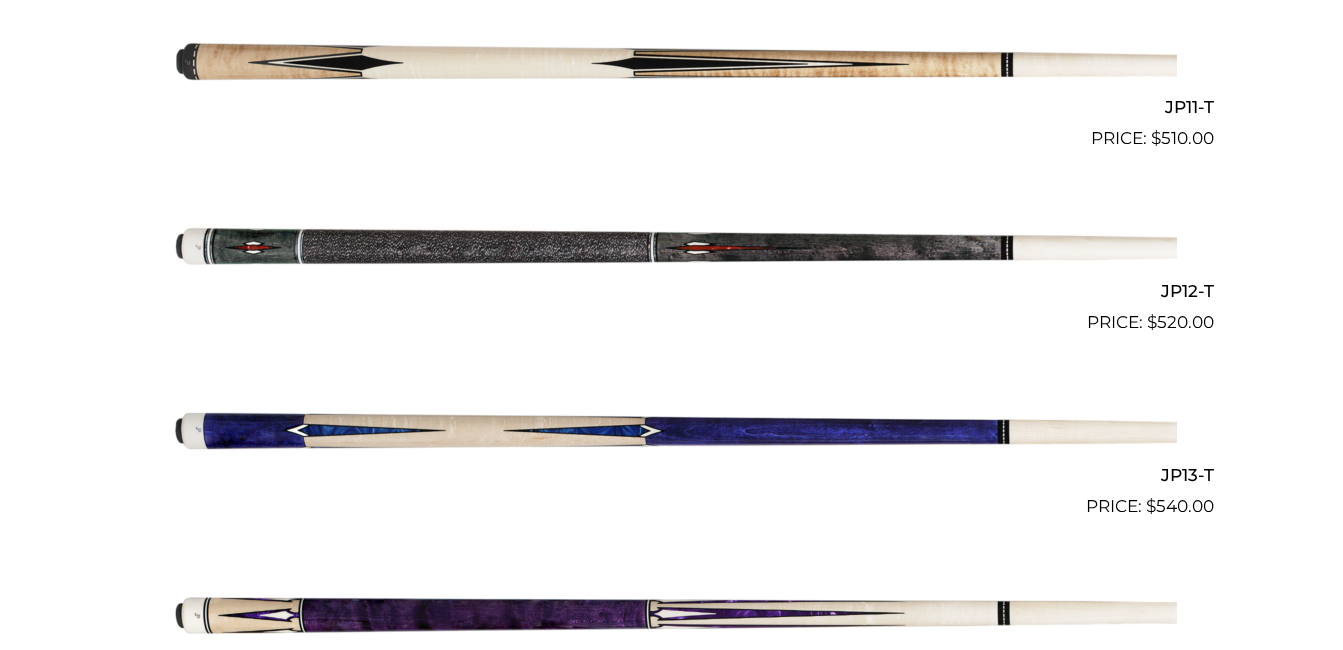 click at bounding box center [672, 244] 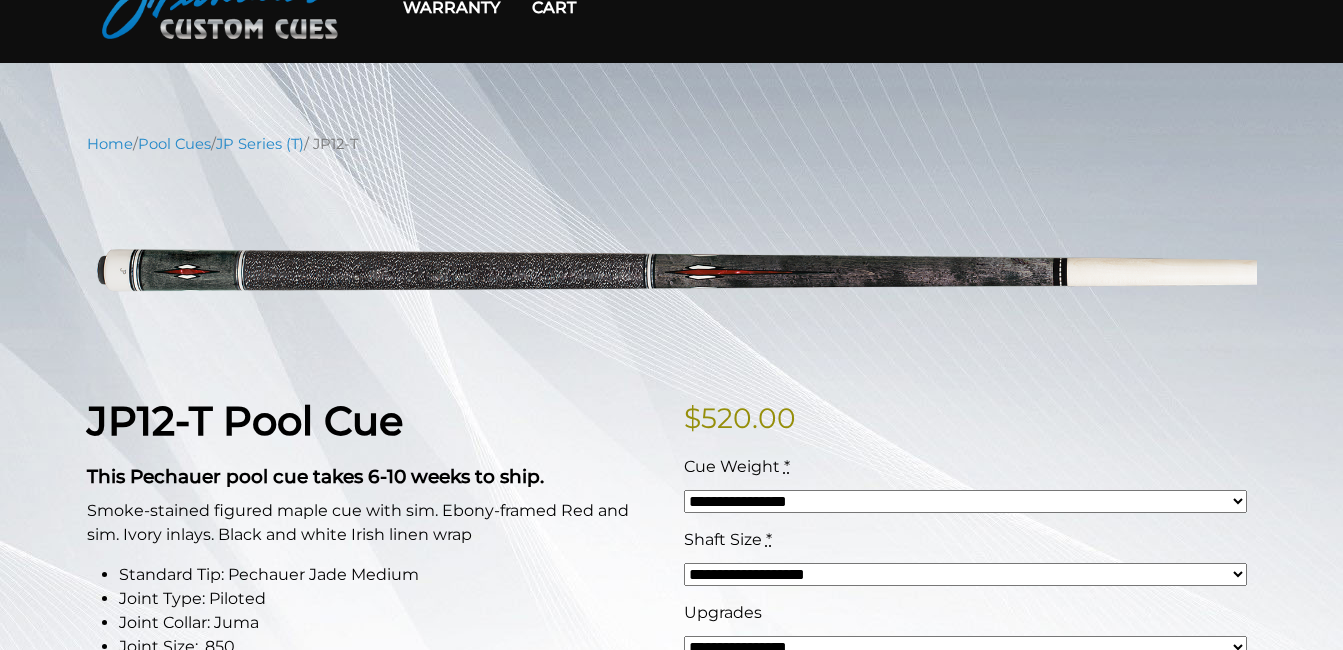 scroll, scrollTop: 157, scrollLeft: 0, axis: vertical 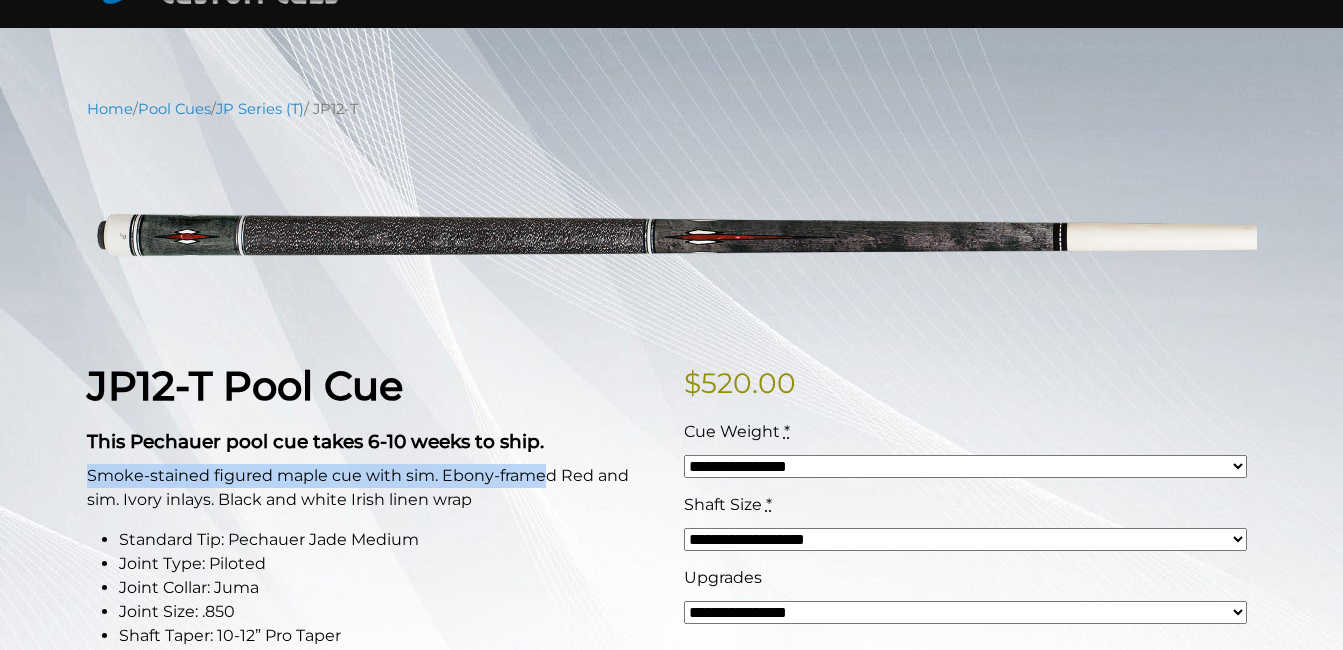 drag, startPoint x: 539, startPoint y: 473, endPoint x: 643, endPoint y: 298, distance: 203.57063 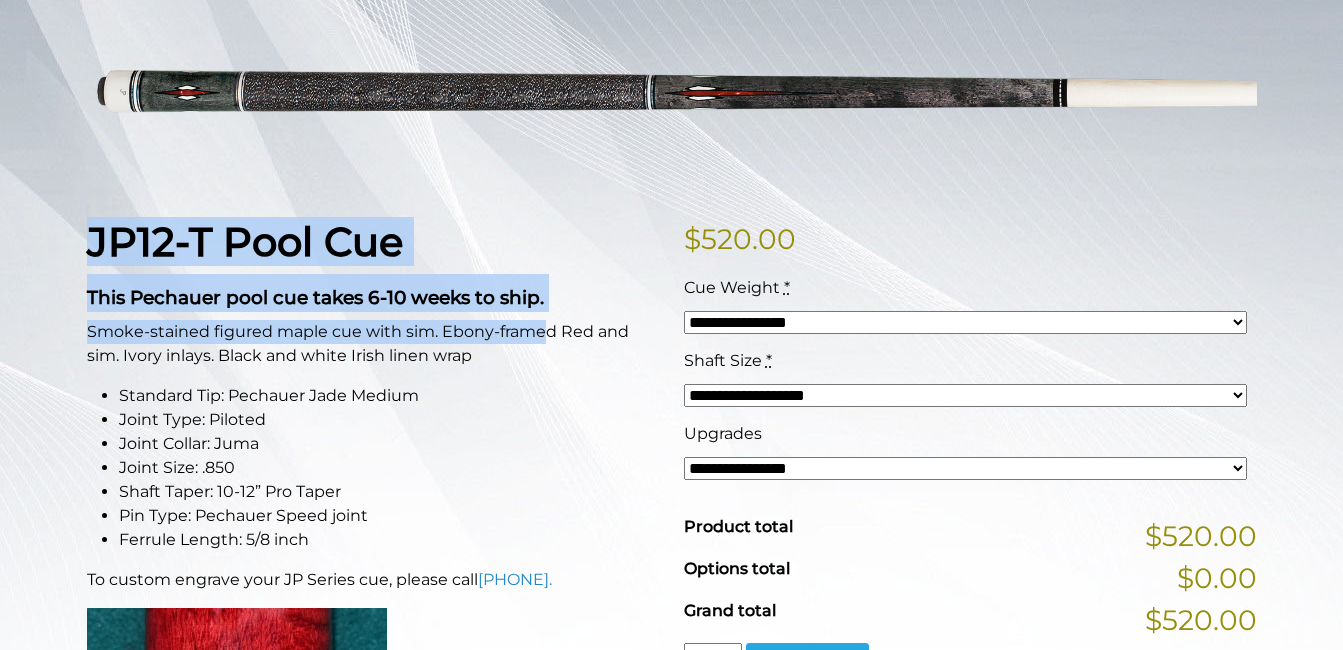scroll, scrollTop: 302, scrollLeft: 0, axis: vertical 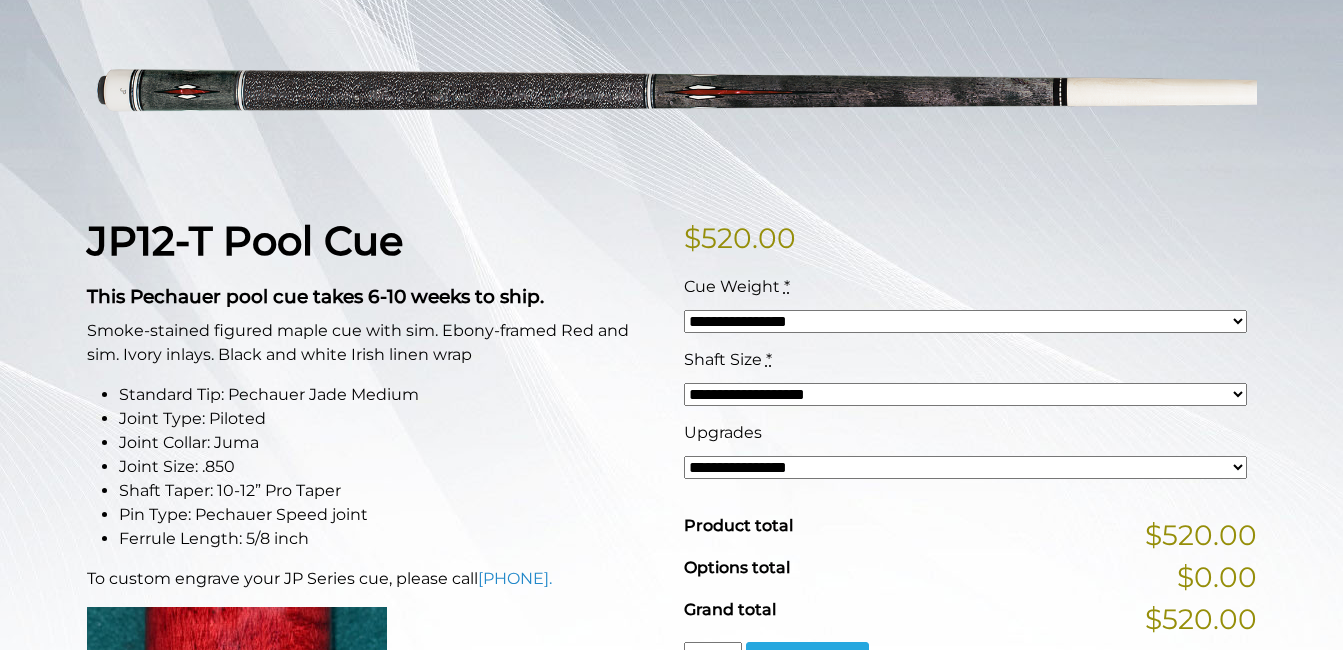 click on "We're updating our online ordering! Online ordering is currently under maintenance. For sales inquiries or questions, please email us at sales@pechauer.com or call us at 800-934-7735. Thank you for your patience — we’ll be back soon!
800-934-7735
MENU
Home
Pool Cues
Celebration Cue
JP Series (T) – NEW
Pro Series (R) – NEW
Champion Collection" at bounding box center (671, 928) 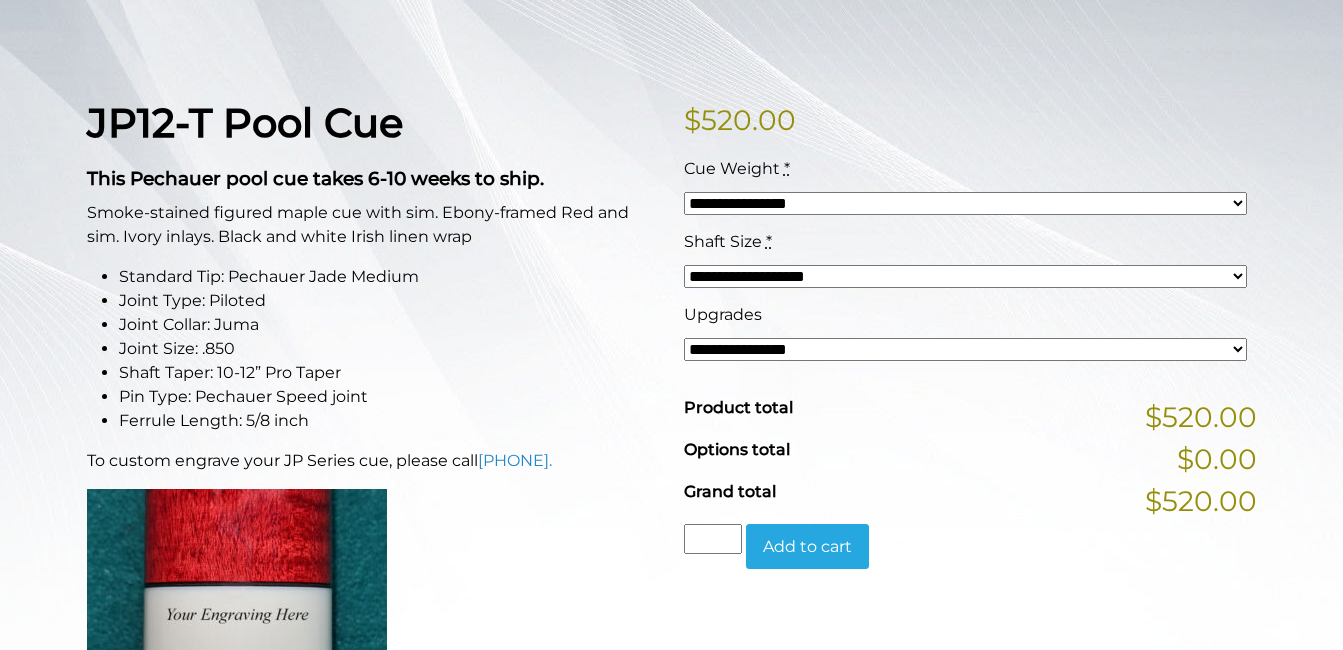 scroll, scrollTop: 426, scrollLeft: 0, axis: vertical 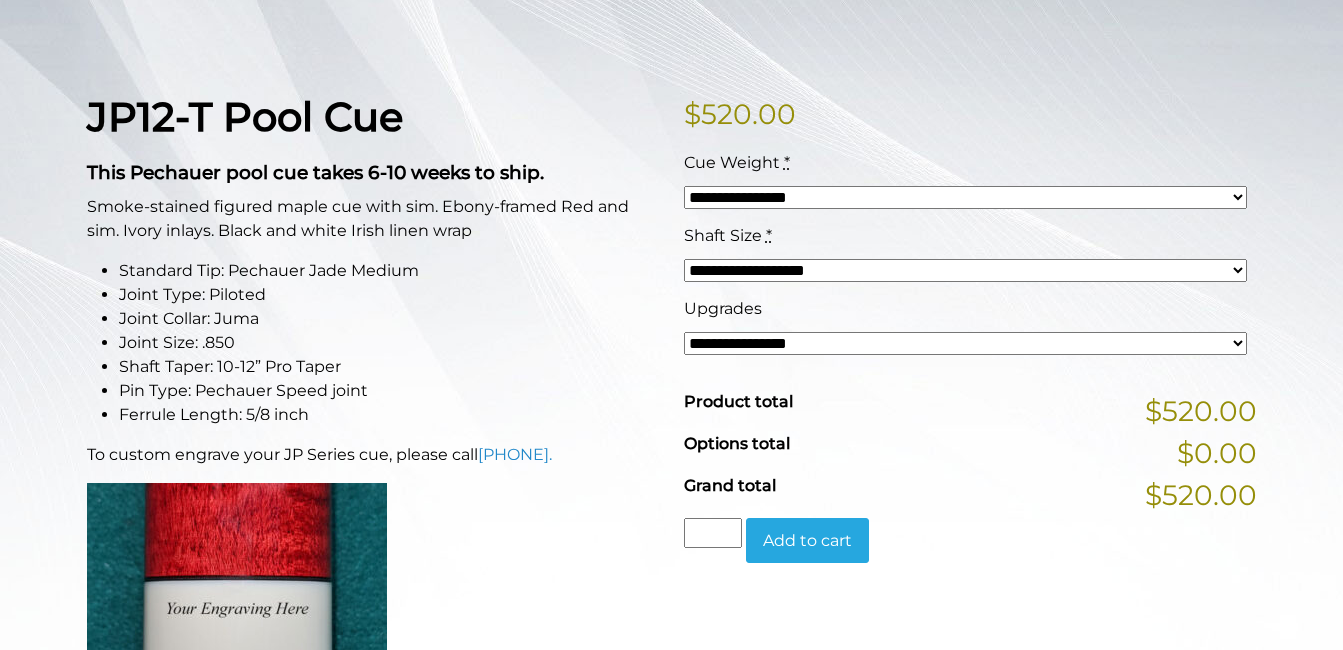 click on "Joint Size: .850" at bounding box center (389, 343) 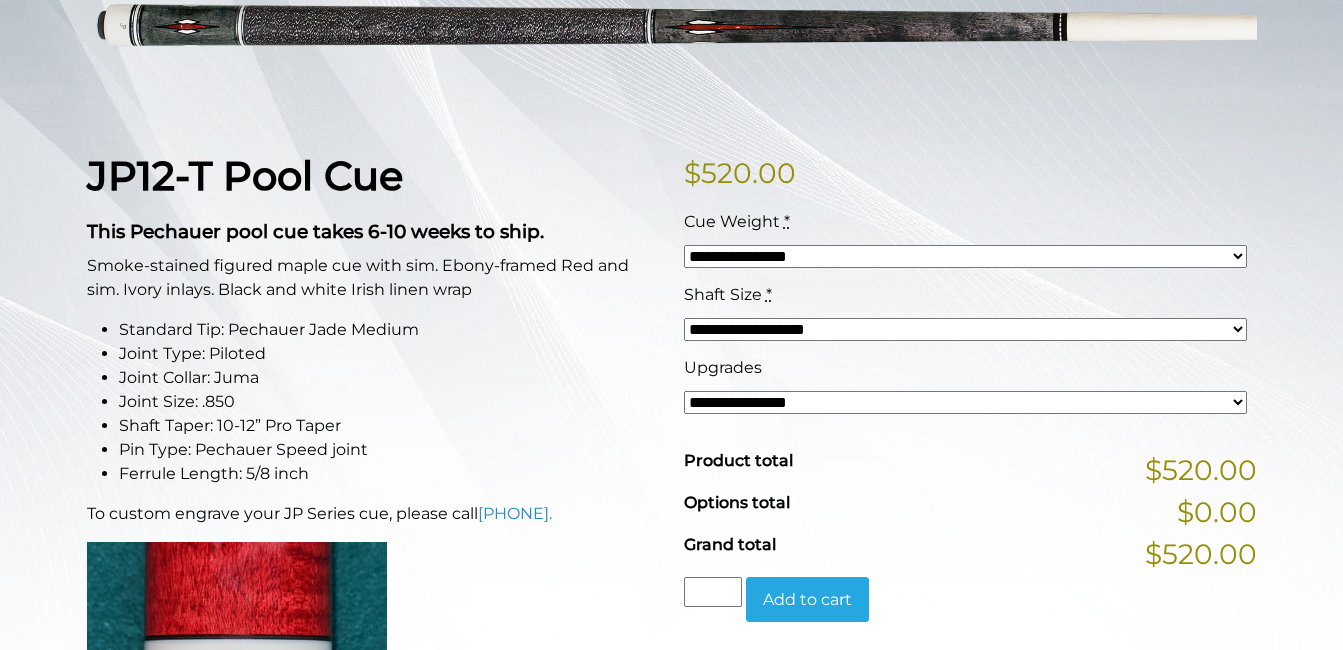 scroll, scrollTop: 363, scrollLeft: 0, axis: vertical 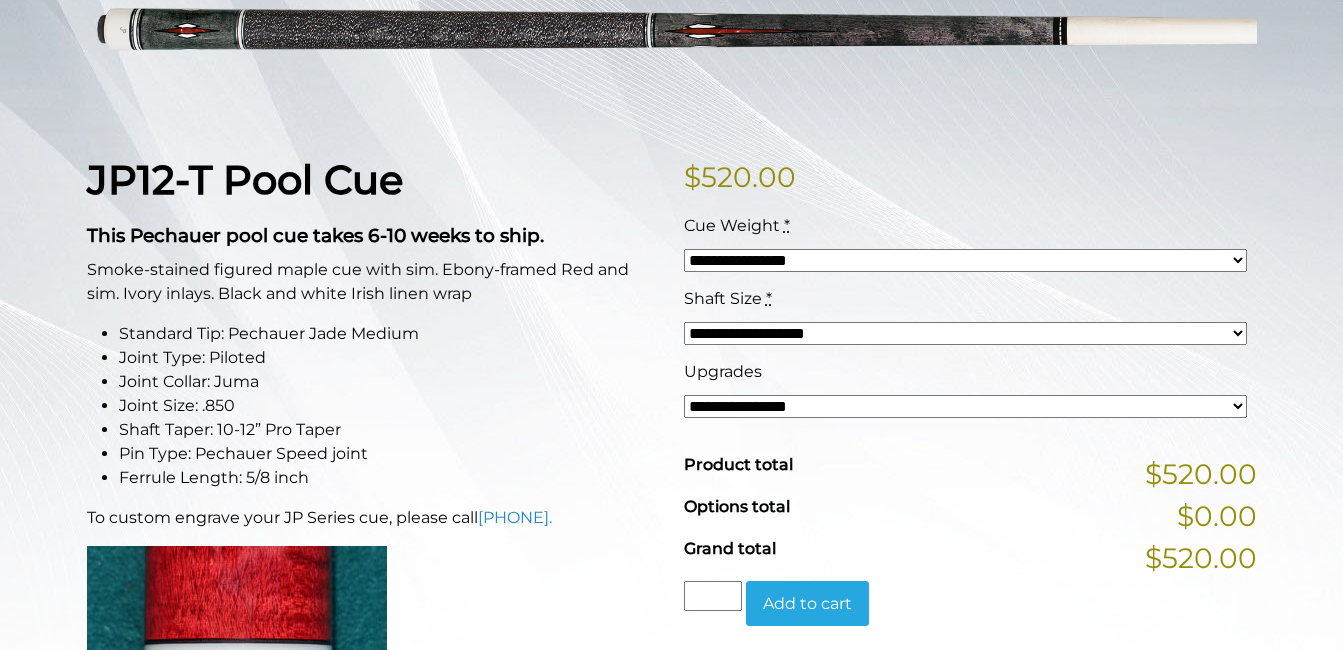 click on "**********" at bounding box center (965, 260) 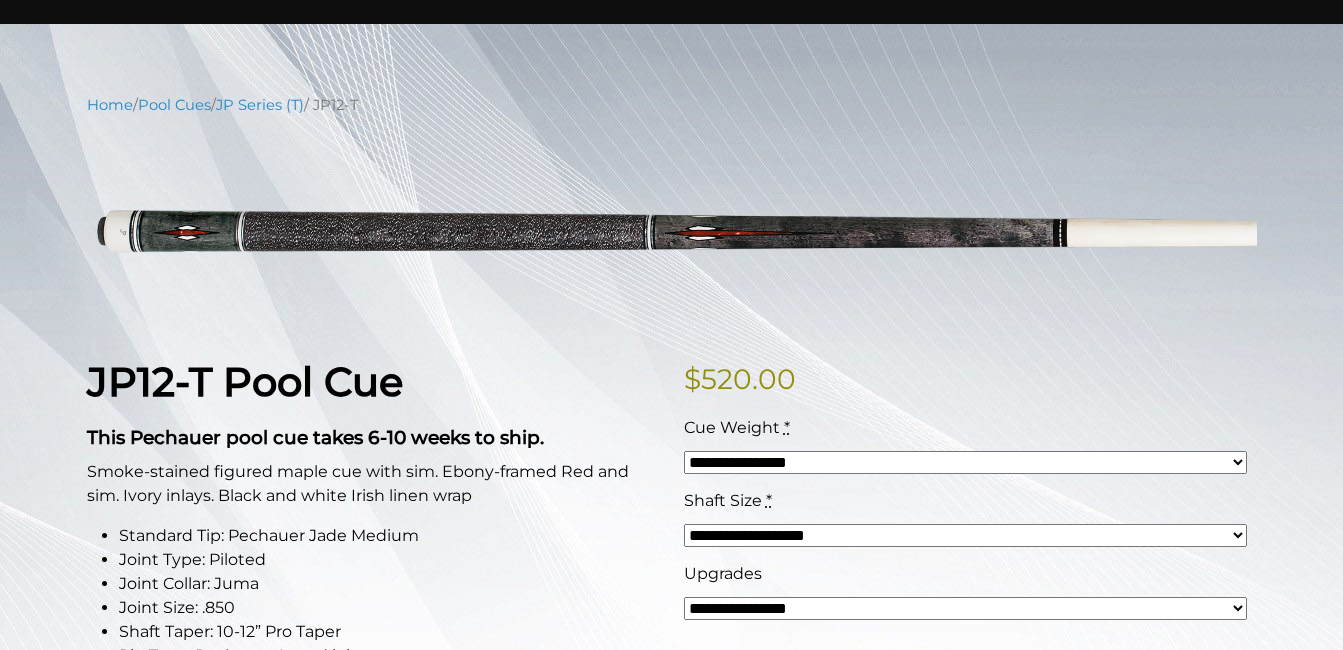 scroll, scrollTop: 0, scrollLeft: 0, axis: both 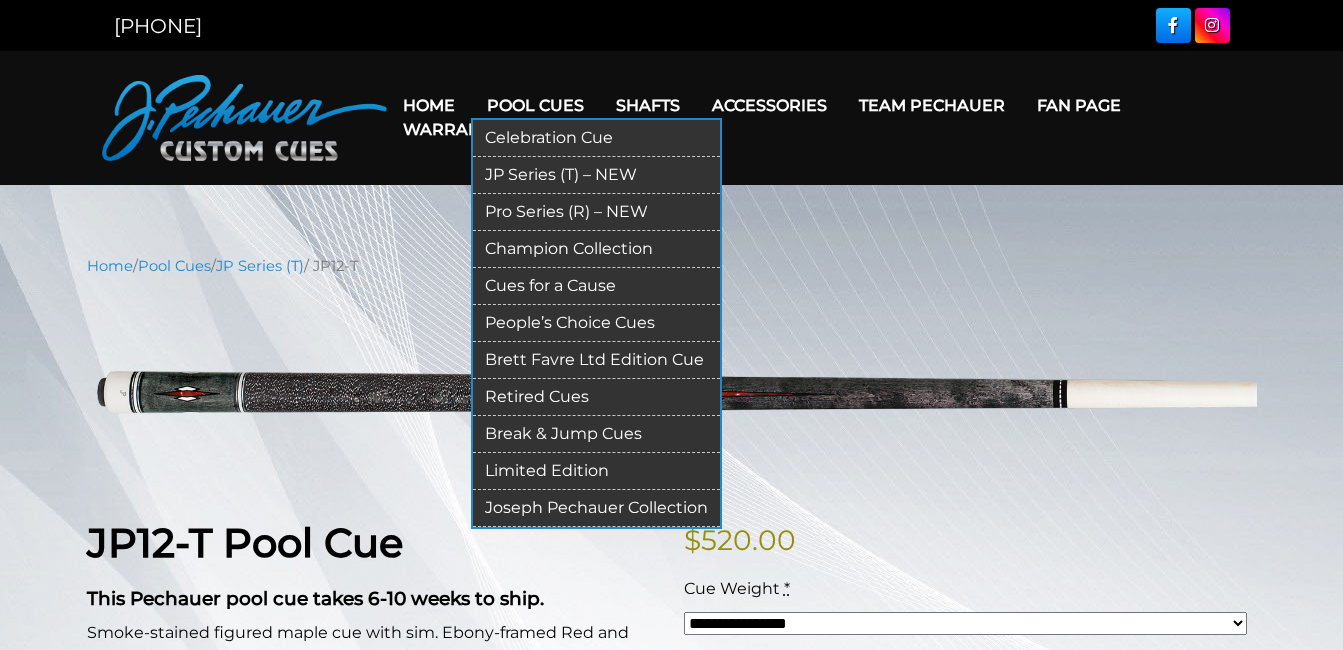 click on "JP Series (T) – NEW" at bounding box center (596, 175) 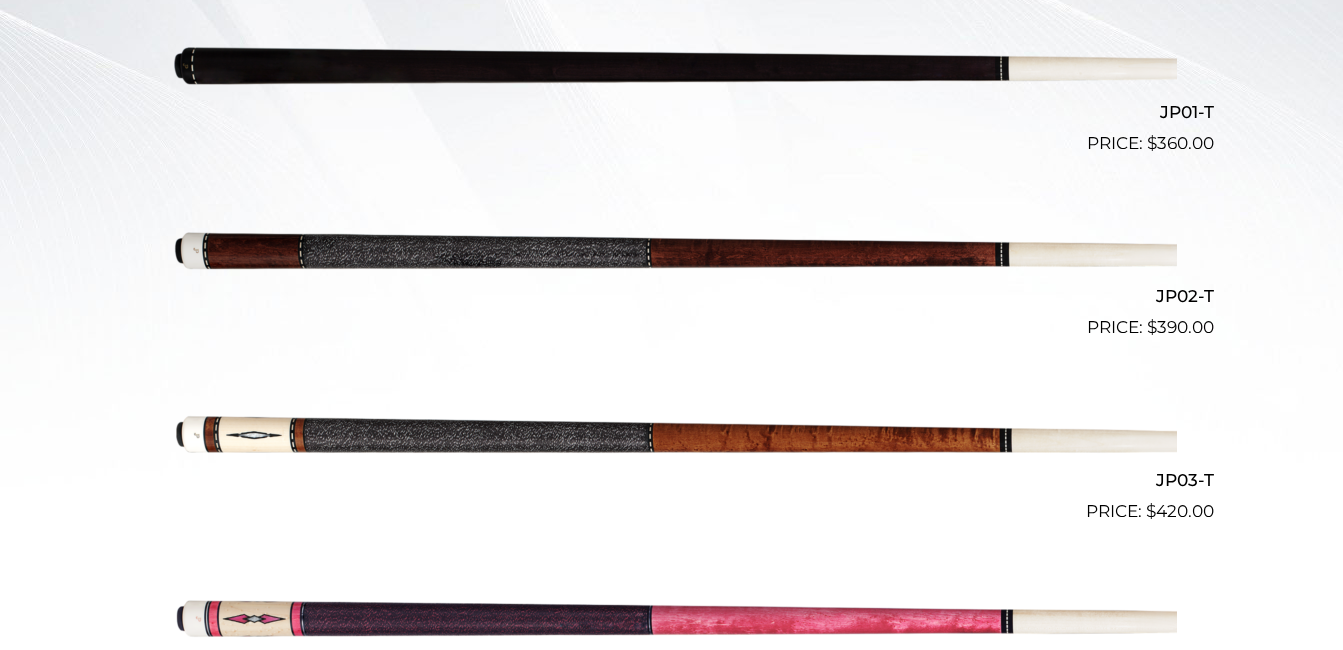 scroll, scrollTop: 0, scrollLeft: 0, axis: both 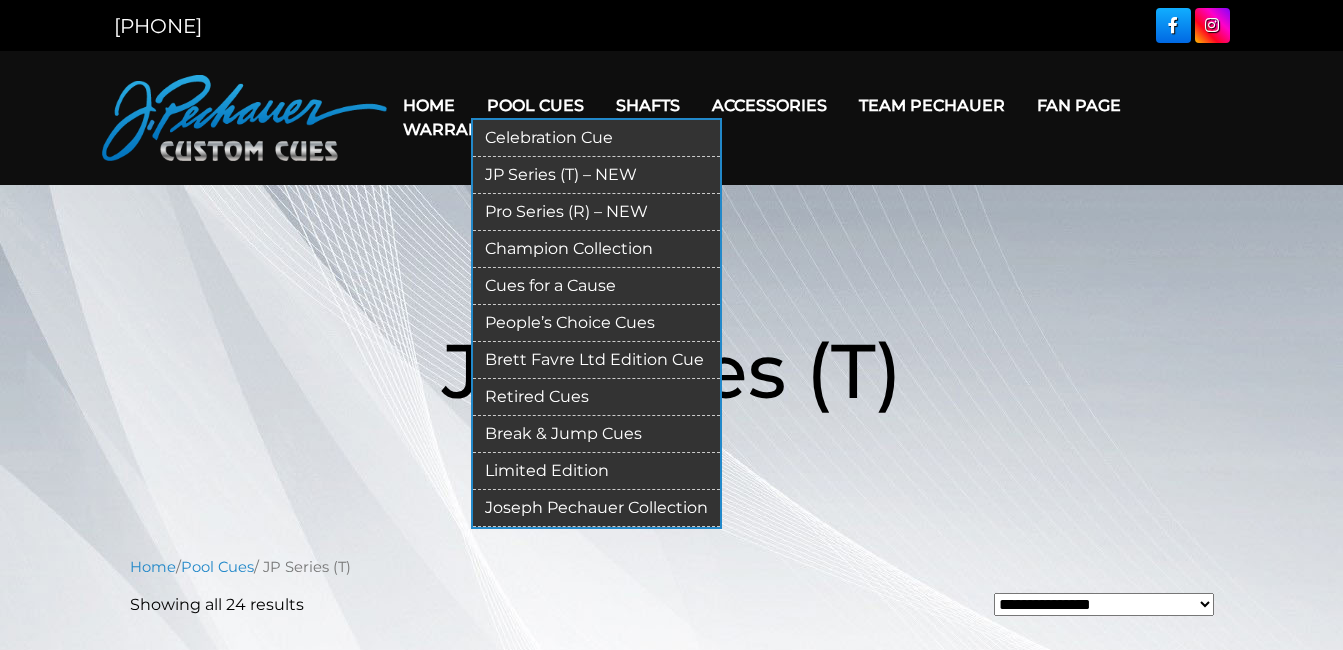 click on "Pro Series (R) – NEW" at bounding box center [596, 212] 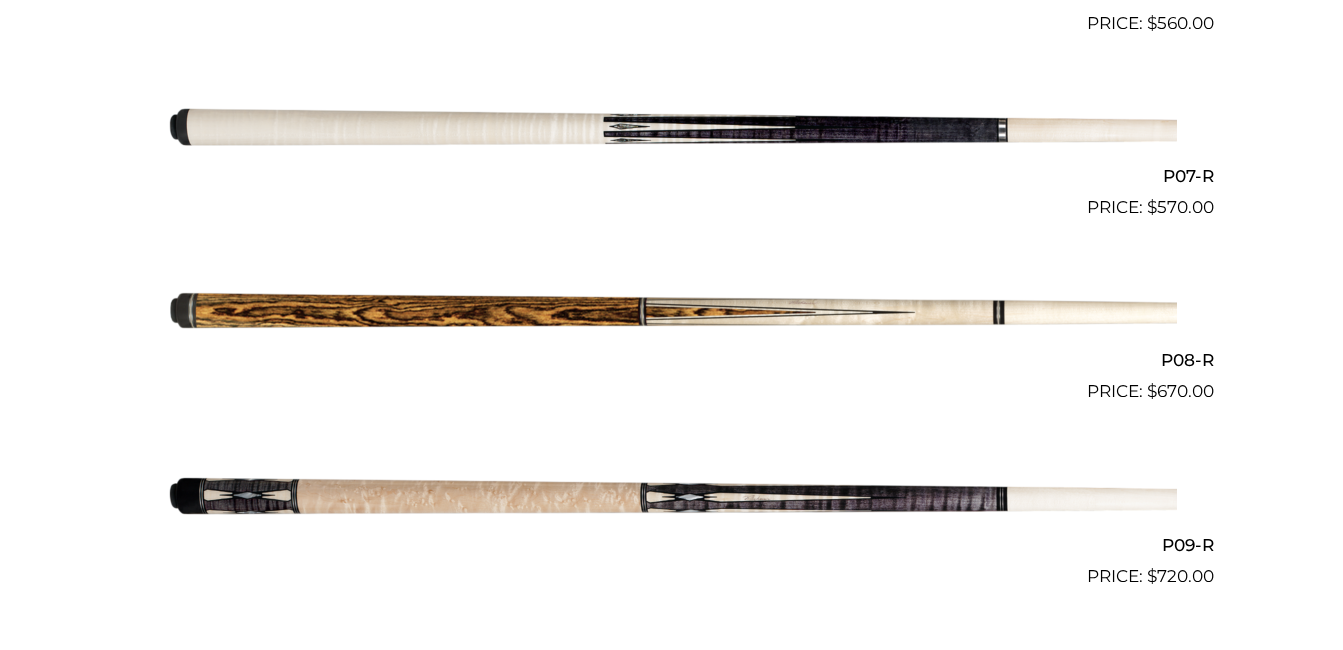 scroll, scrollTop: 1696, scrollLeft: 0, axis: vertical 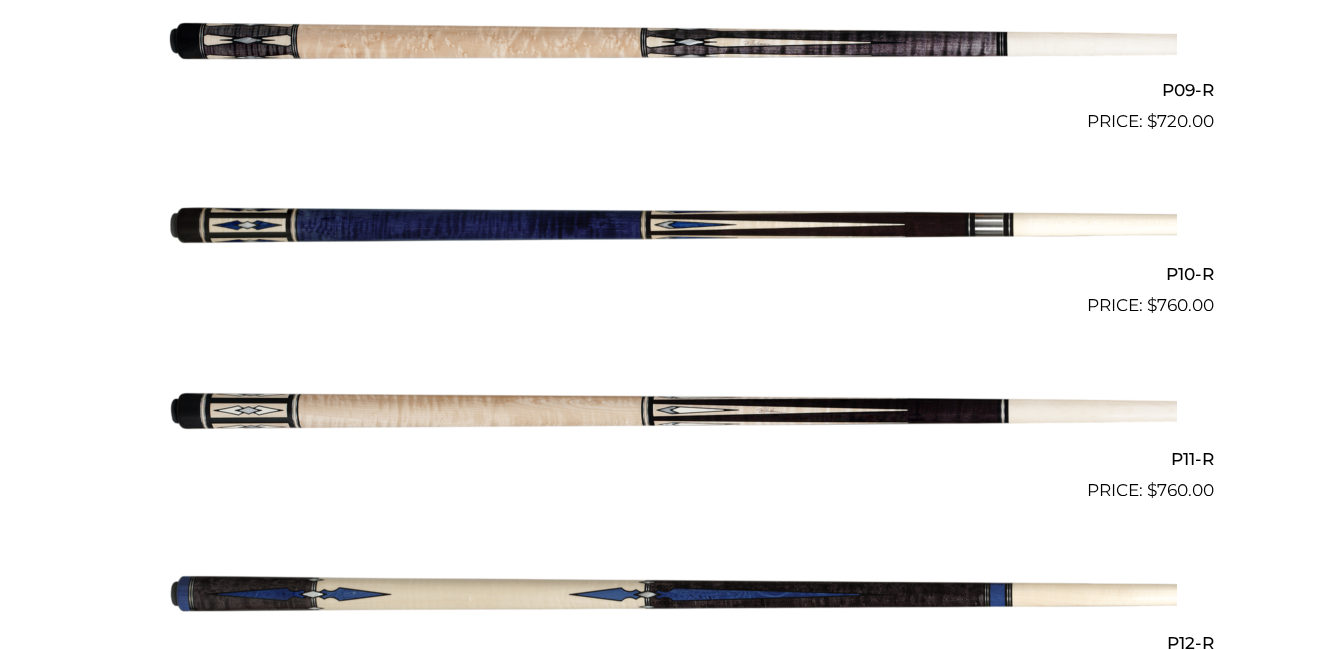 drag, startPoint x: 642, startPoint y: 242, endPoint x: 89, endPoint y: 515, distance: 616.7155 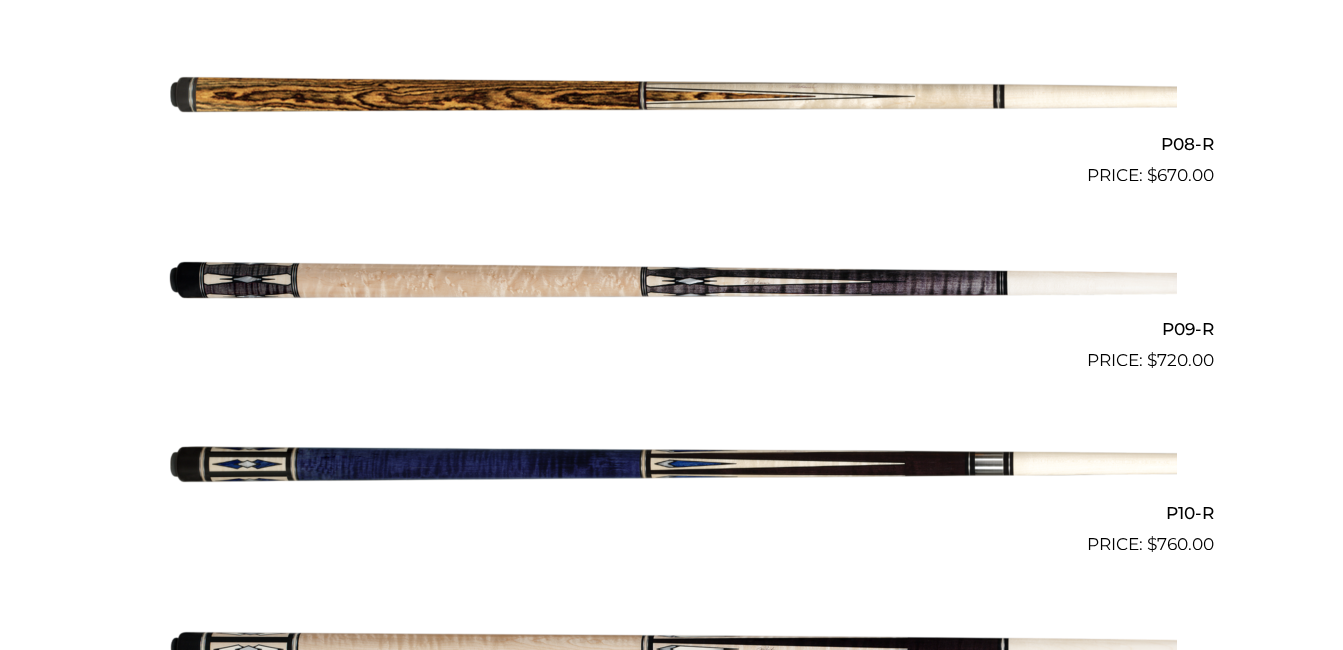 click at bounding box center (672, 466) 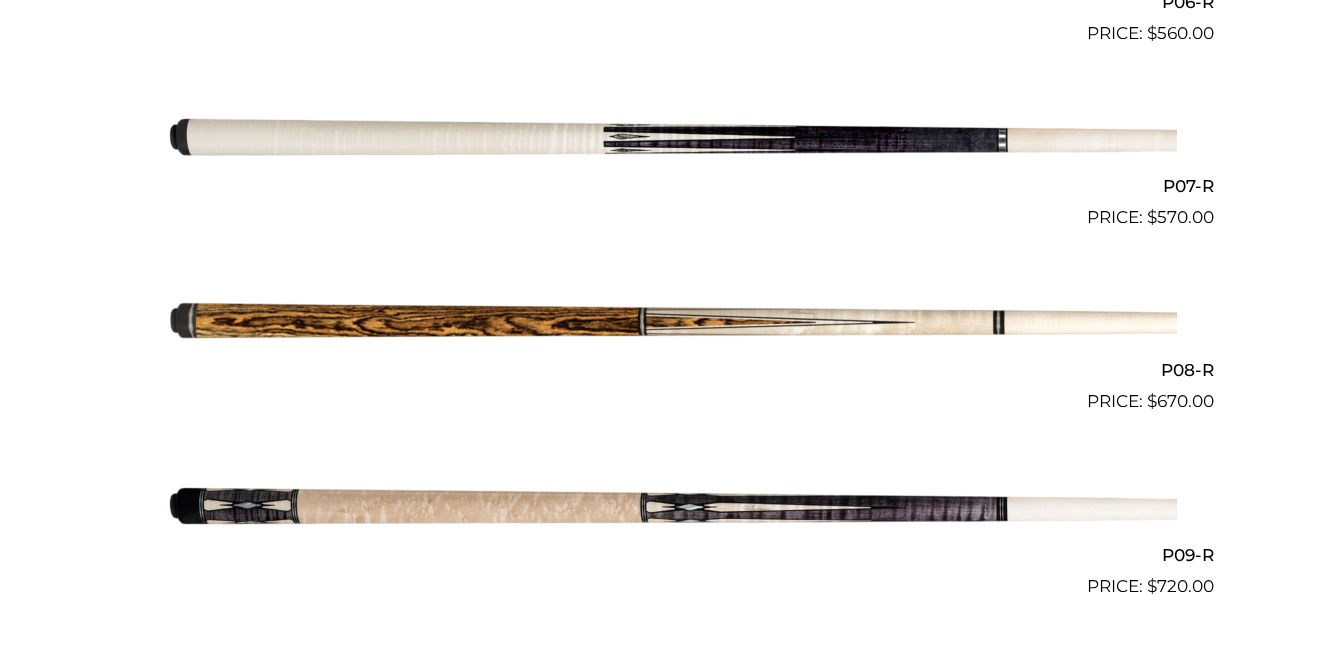 scroll, scrollTop: 1550, scrollLeft: 0, axis: vertical 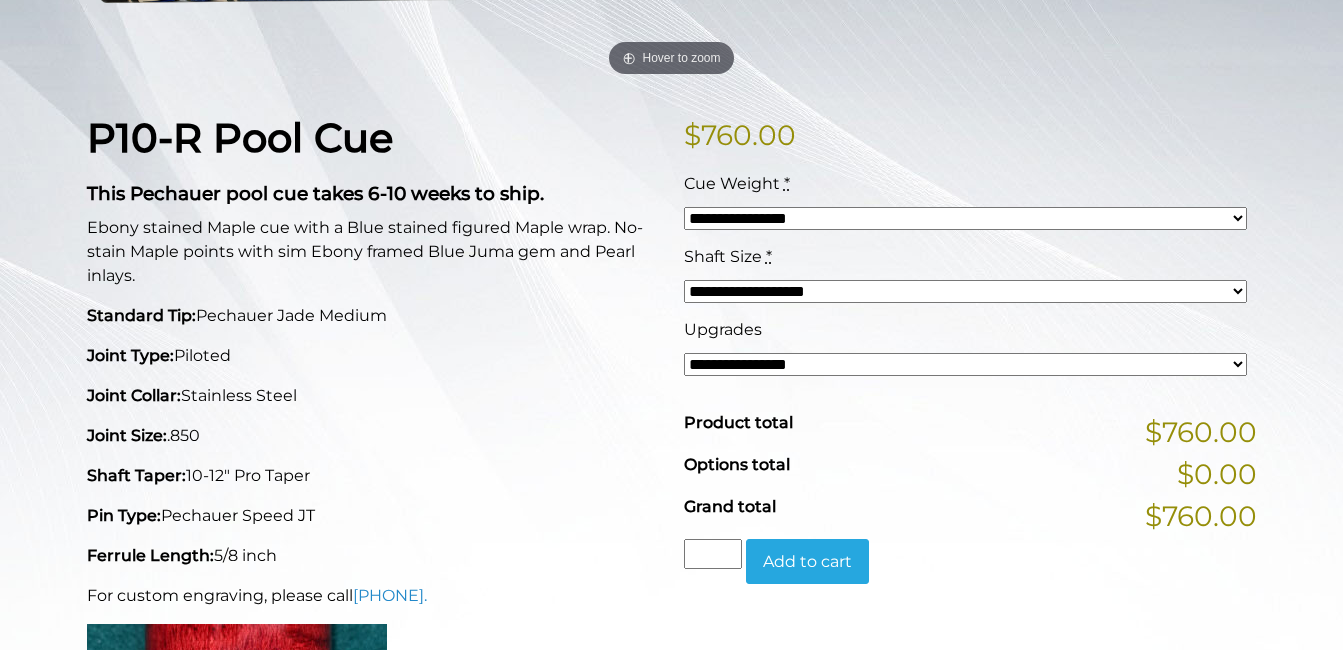 click on "**********" at bounding box center (965, 218) 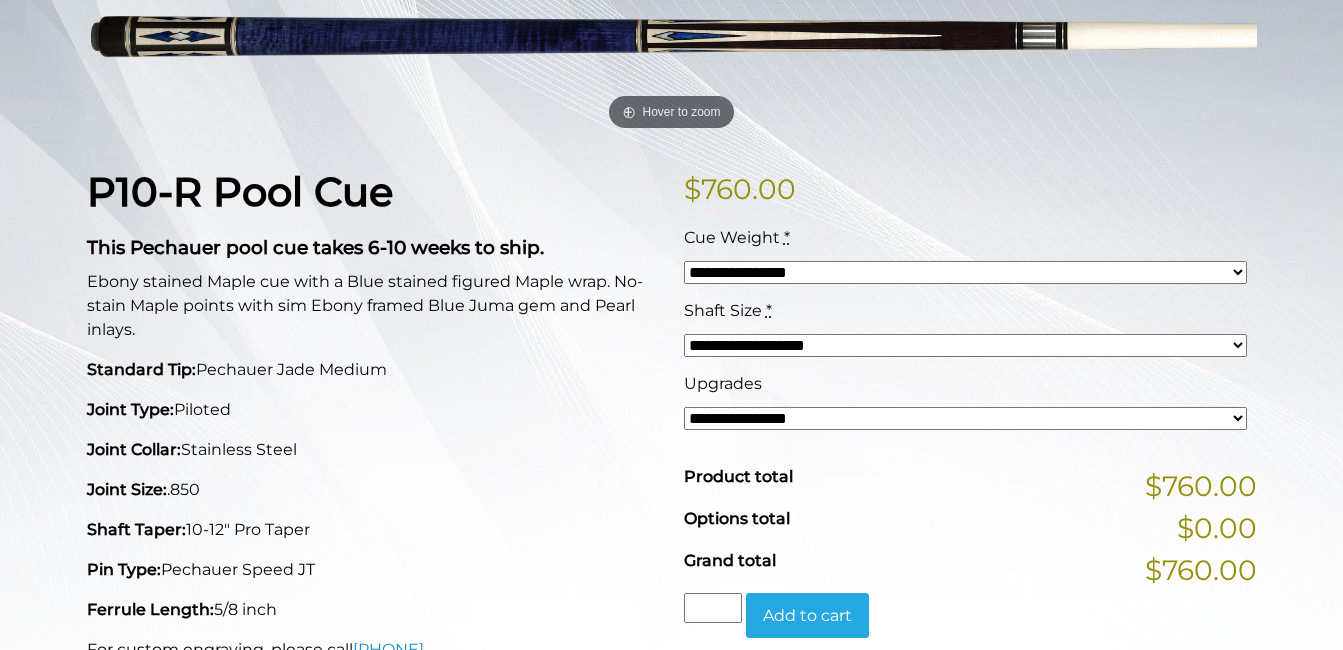 scroll, scrollTop: 0, scrollLeft: 0, axis: both 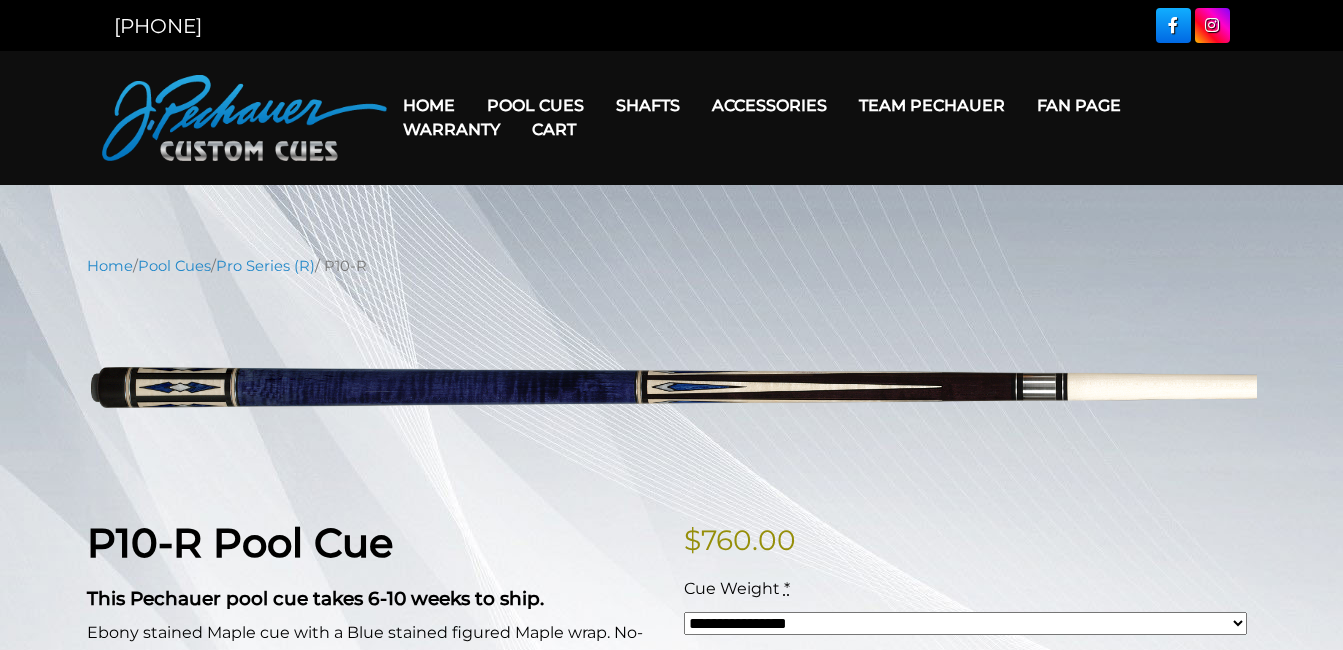click on "Warranty" at bounding box center [451, 129] 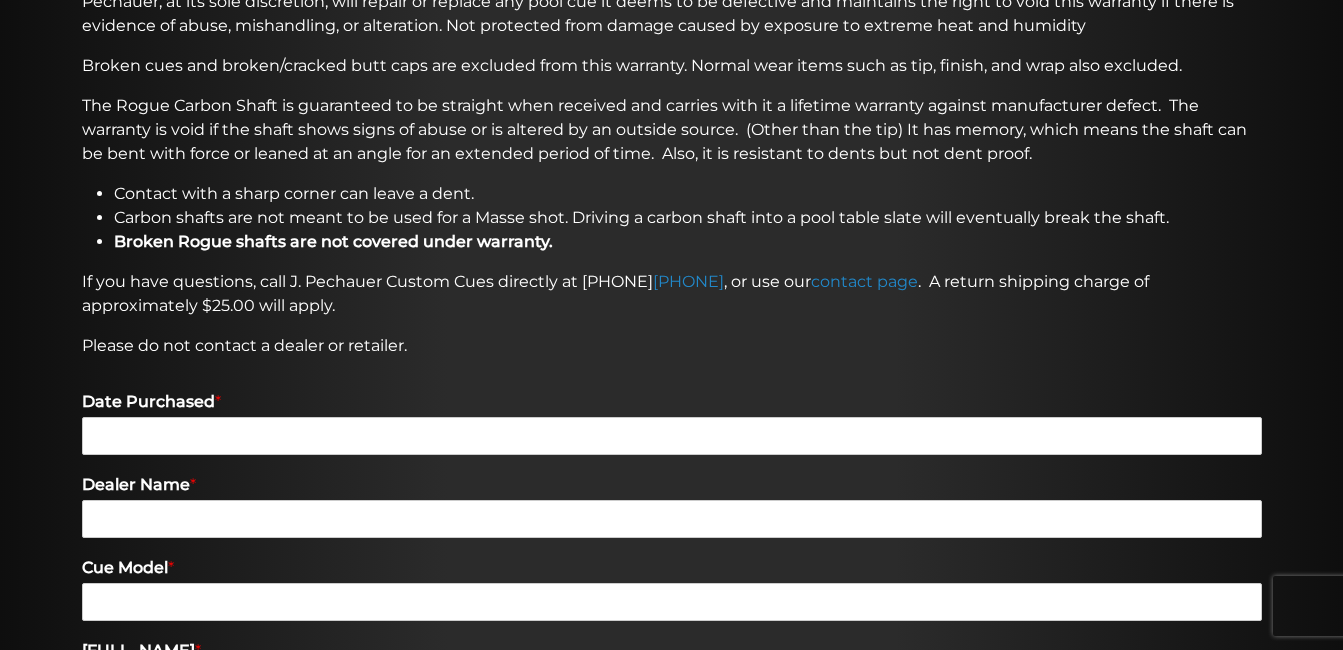 scroll, scrollTop: 0, scrollLeft: 0, axis: both 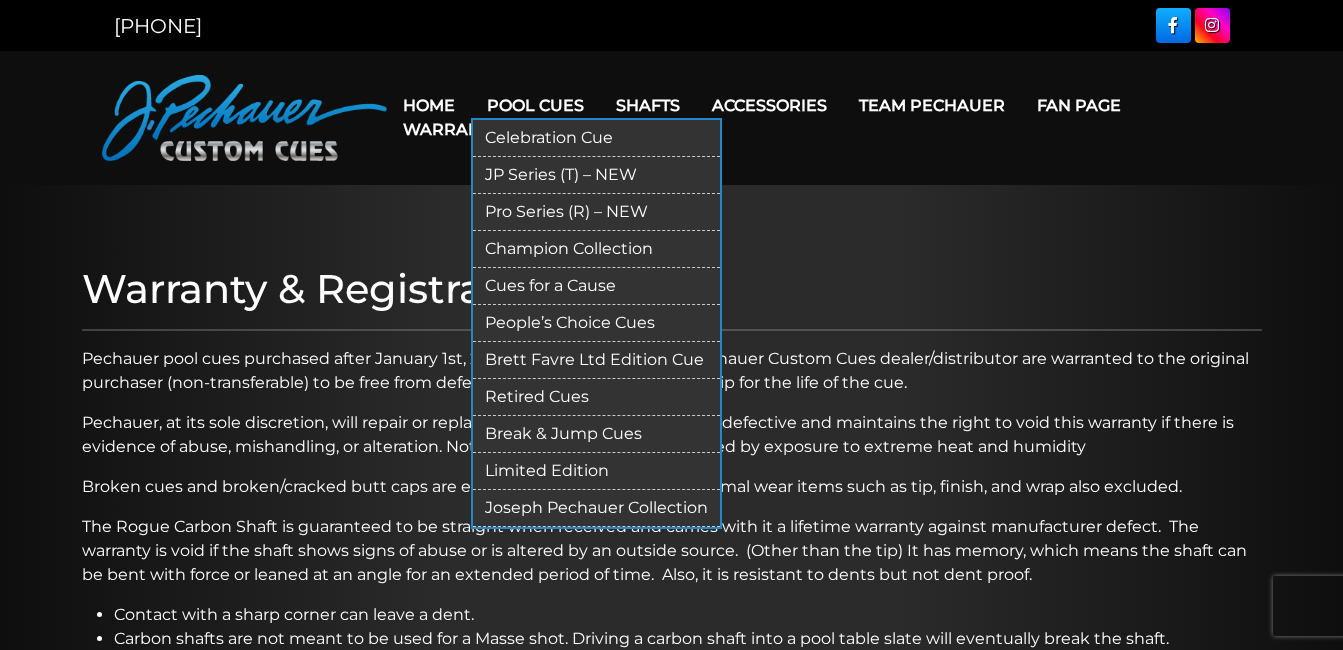 click on "People’s Choice Cues" at bounding box center (596, 323) 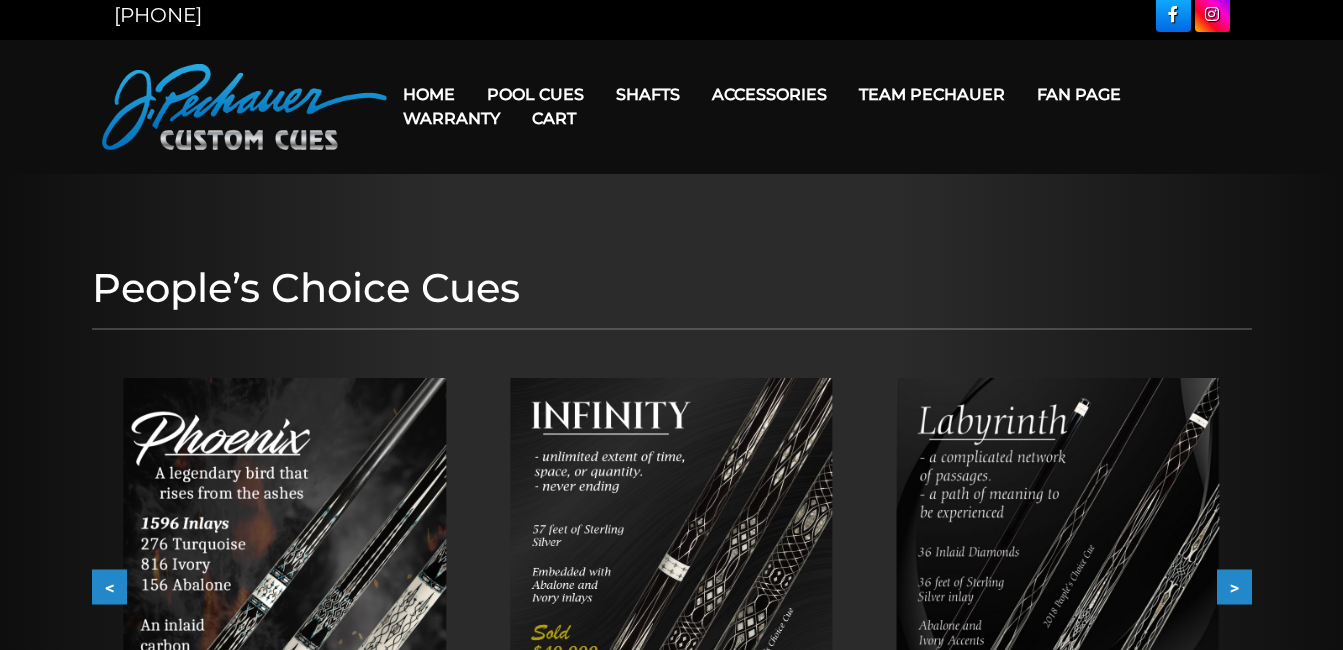 scroll, scrollTop: 0, scrollLeft: 0, axis: both 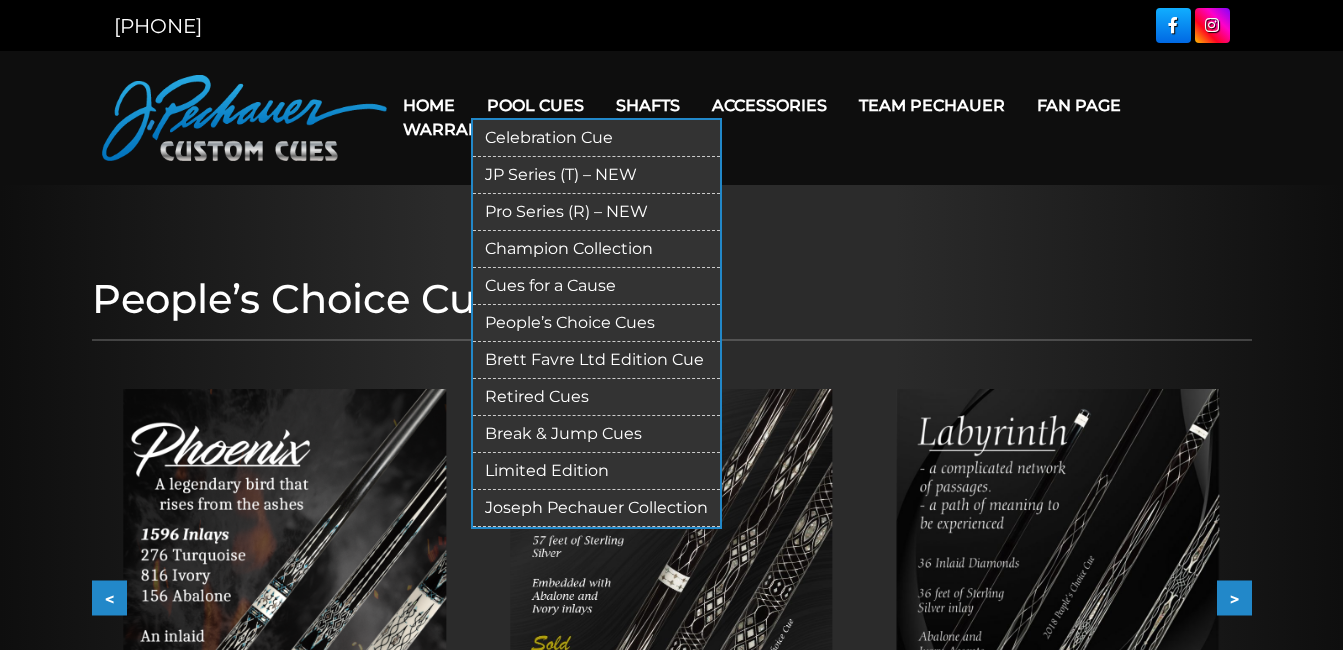 click on "Champion Collection" at bounding box center (596, 249) 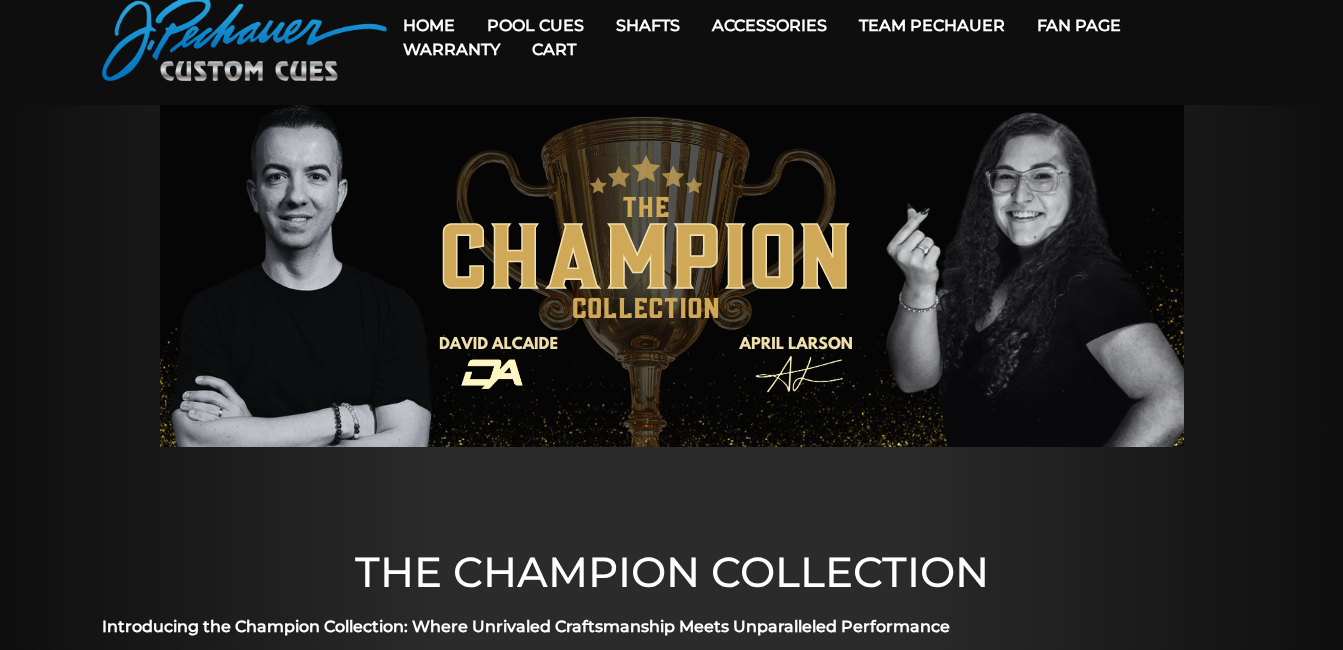 scroll, scrollTop: 0, scrollLeft: 0, axis: both 